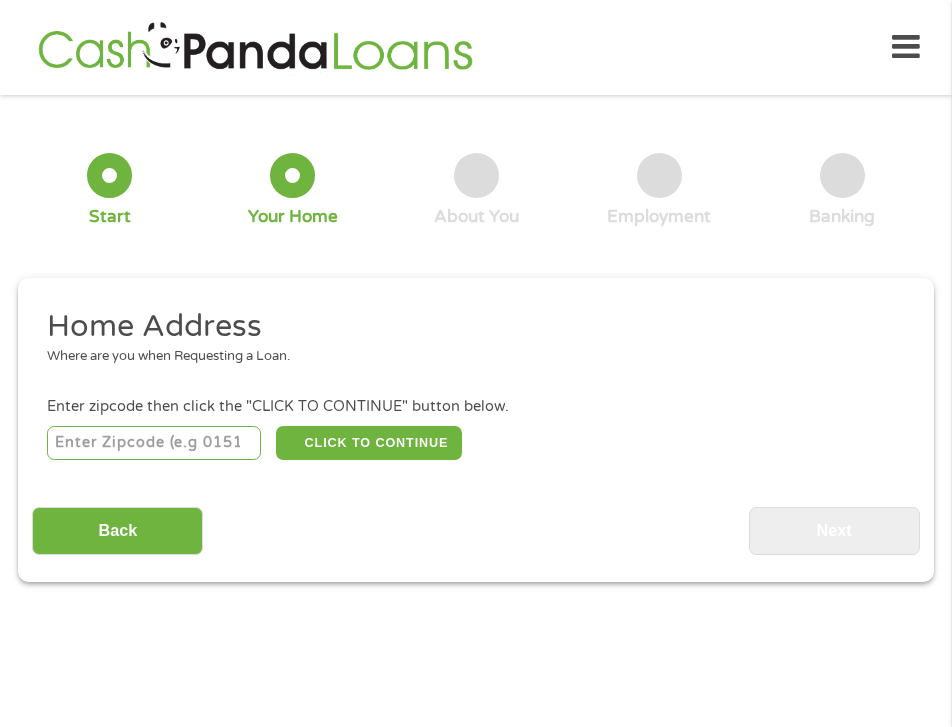 scroll, scrollTop: 9, scrollLeft: 0, axis: vertical 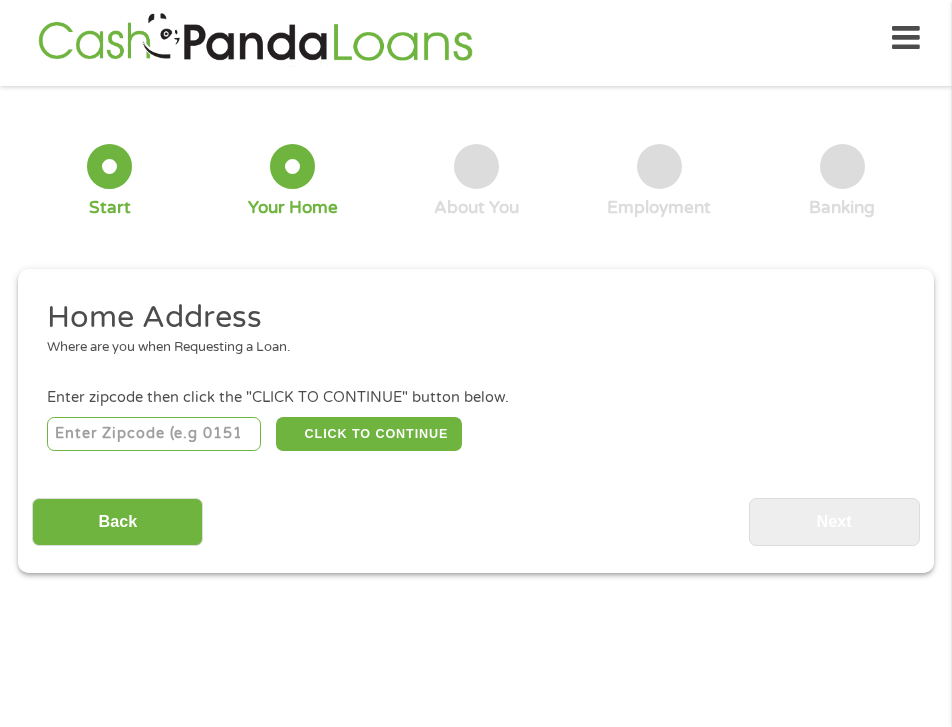 click at bounding box center [154, 434] 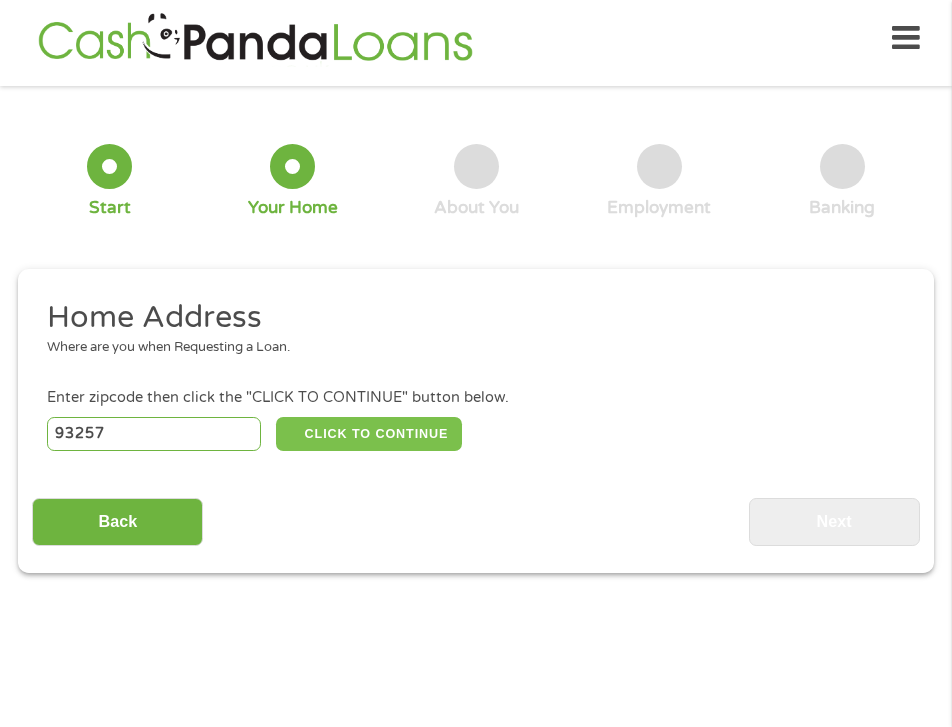 type on "93257" 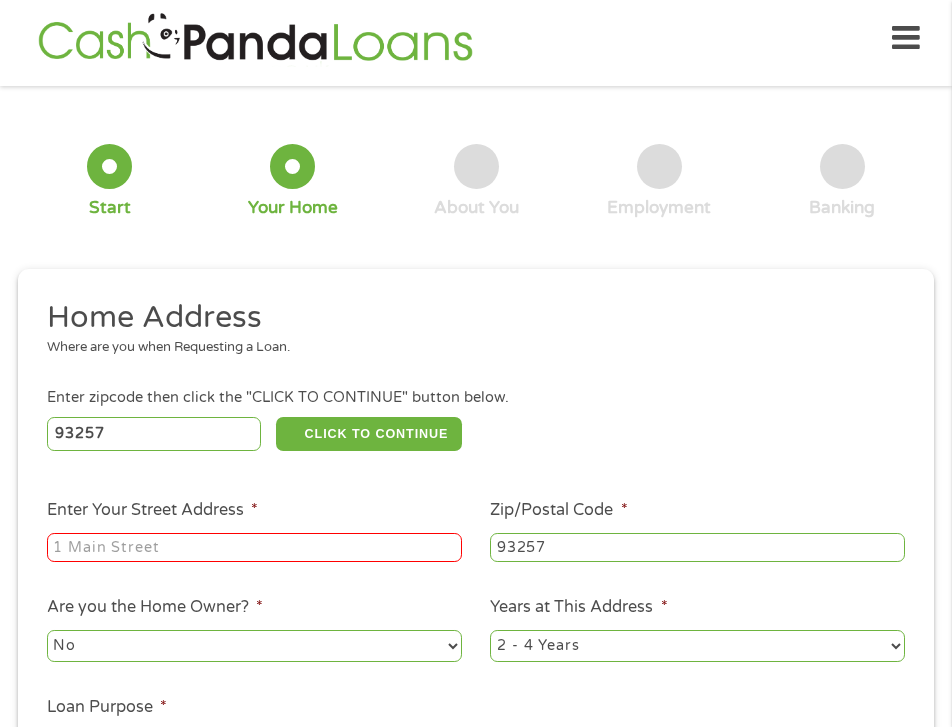 click on "Enter Your Street Address *" at bounding box center (254, 548) 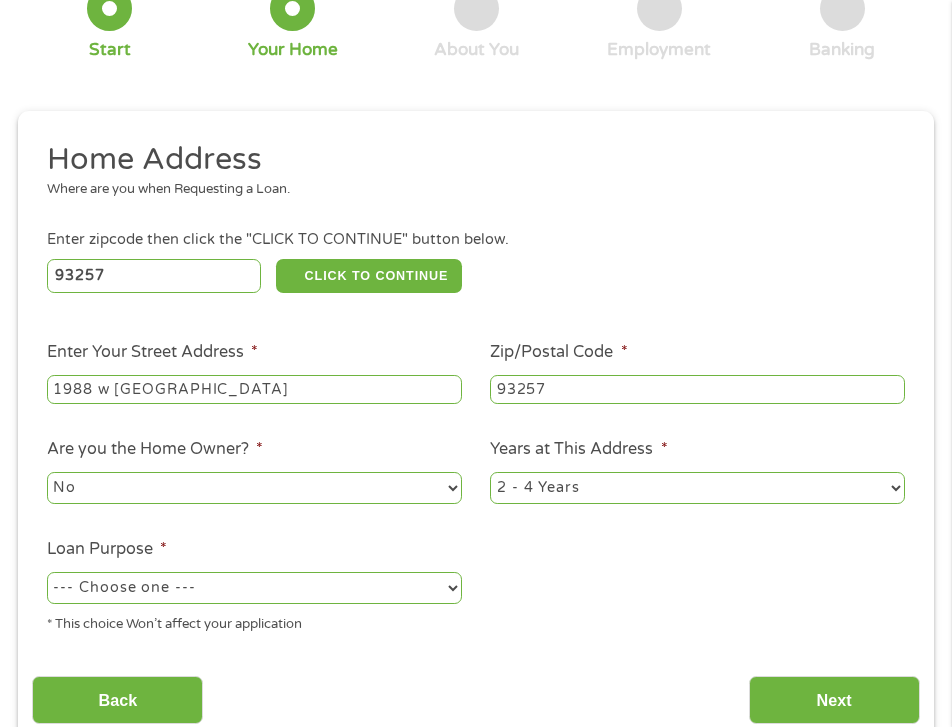 scroll, scrollTop: 209, scrollLeft: 0, axis: vertical 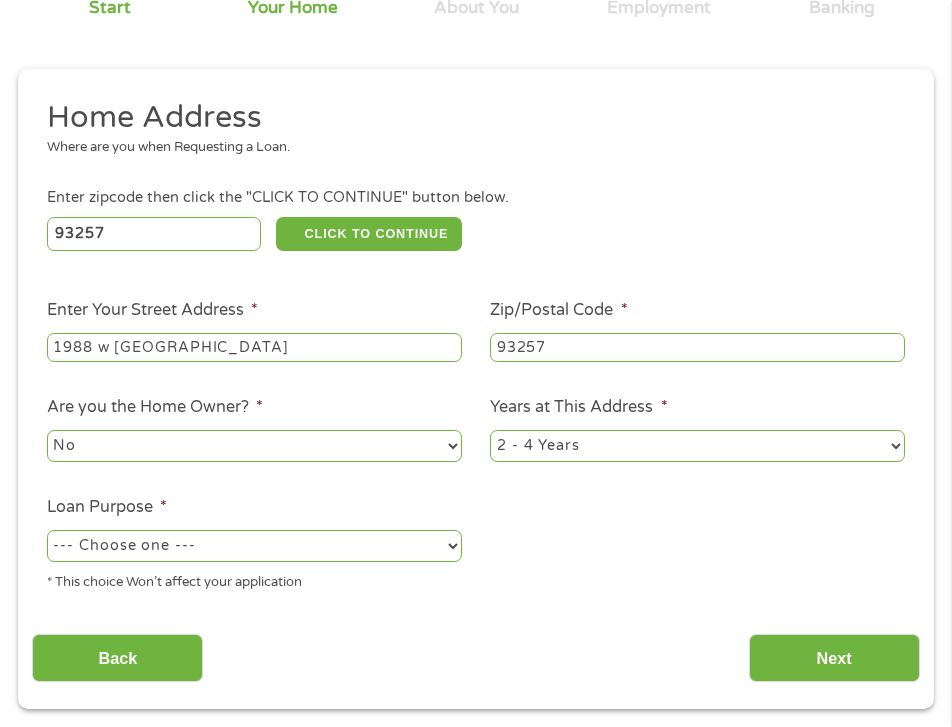type on "1988 w [GEOGRAPHIC_DATA]" 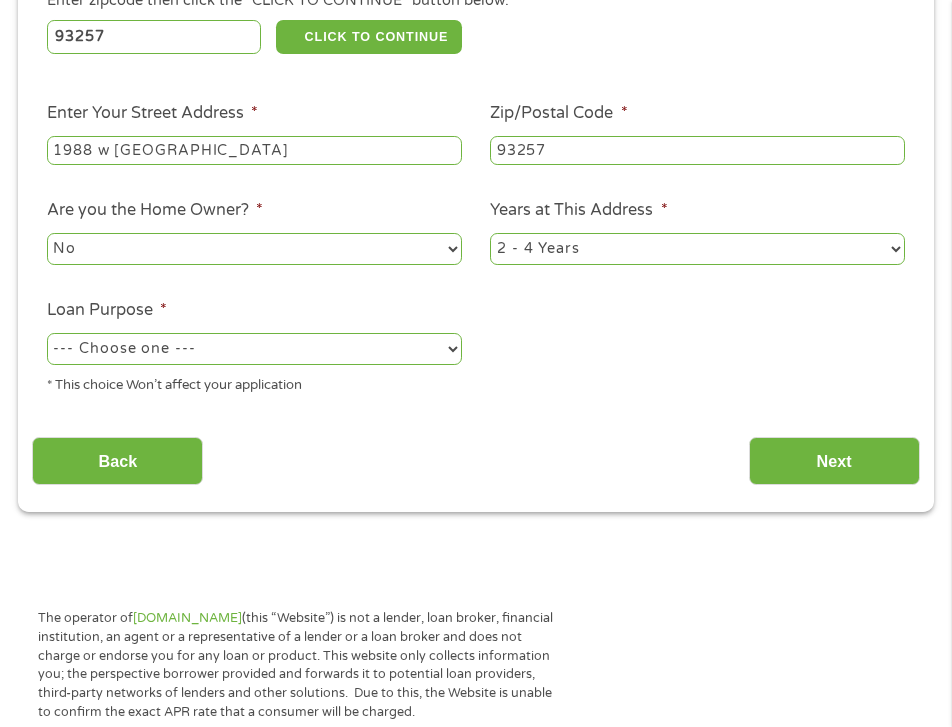 scroll, scrollTop: 409, scrollLeft: 0, axis: vertical 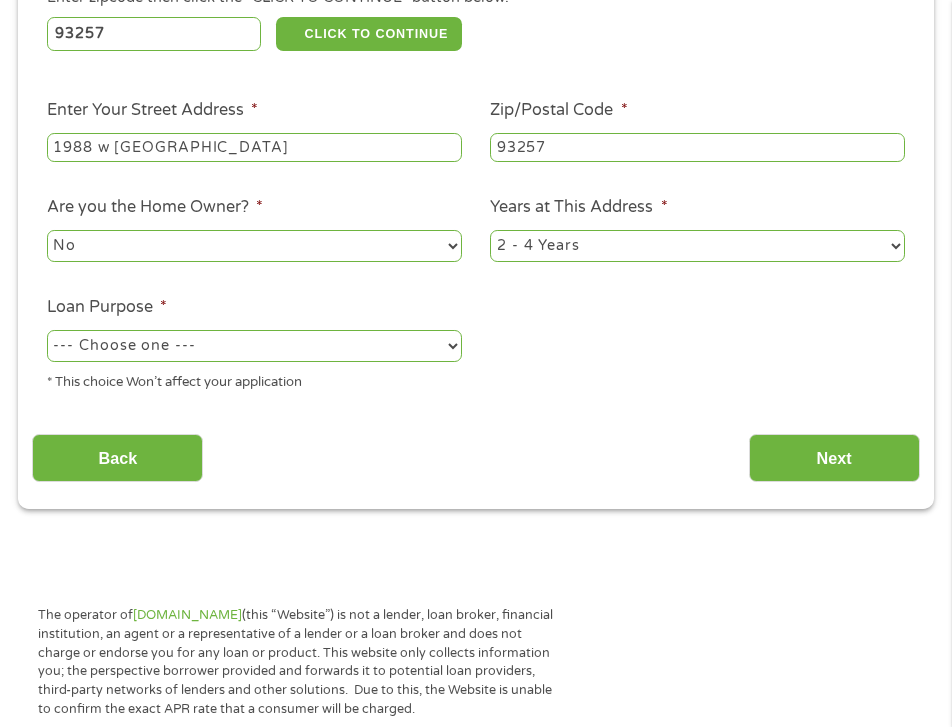 click on "--- Choose one --- Pay Bills Debt Consolidation Home Improvement Major Purchase Car Loan Short Term Cash Medical Expenses Other" at bounding box center [254, 346] 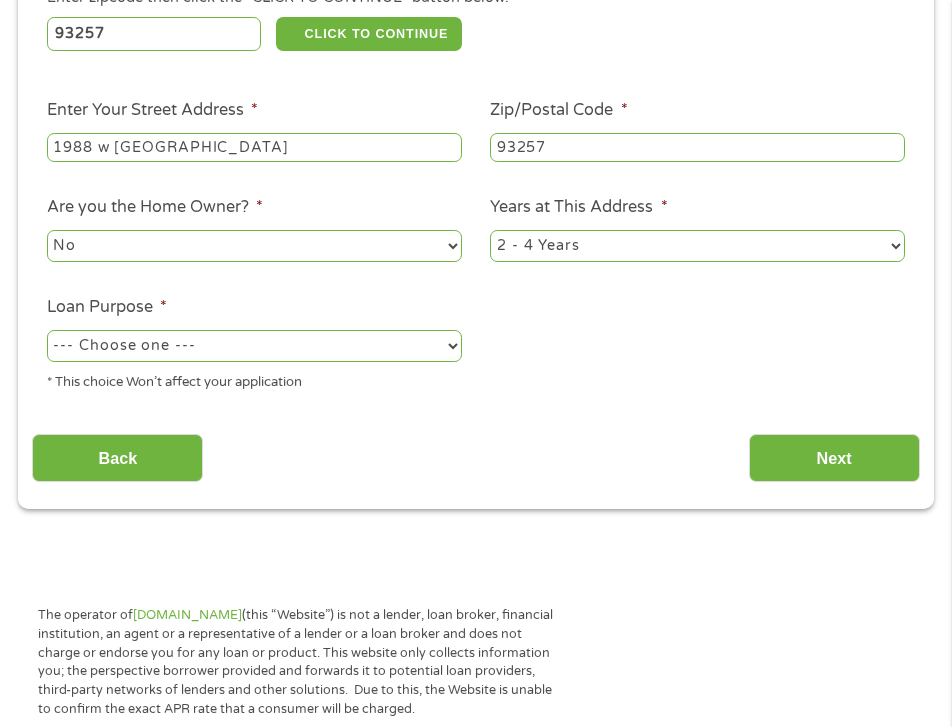 select on "other" 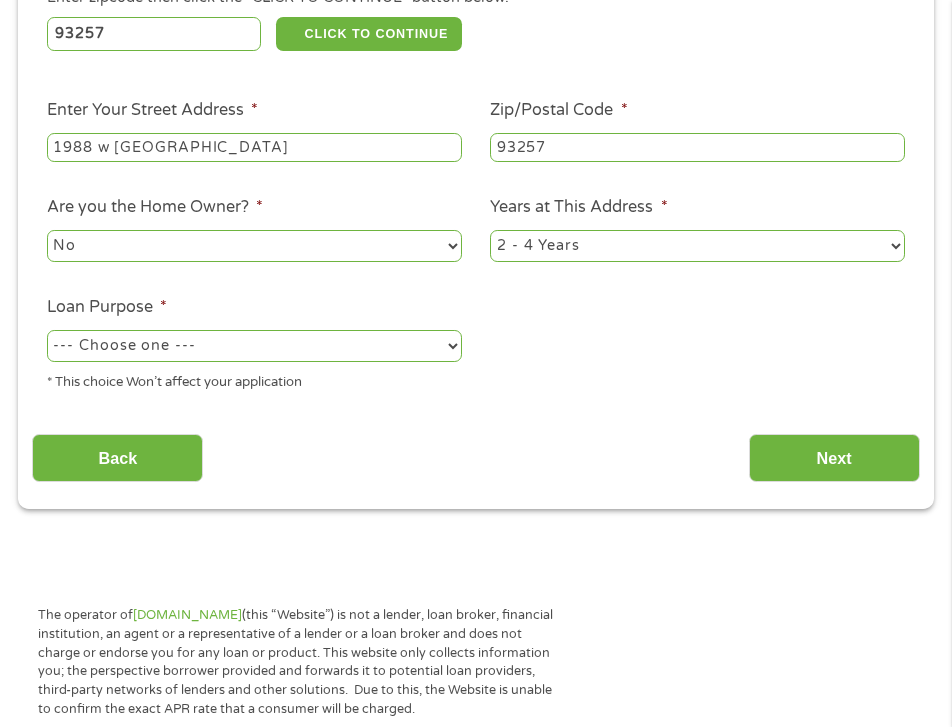 click on "--- Choose one --- Pay Bills Debt Consolidation Home Improvement Major Purchase Car Loan Short Term Cash Medical Expenses Other" at bounding box center [254, 346] 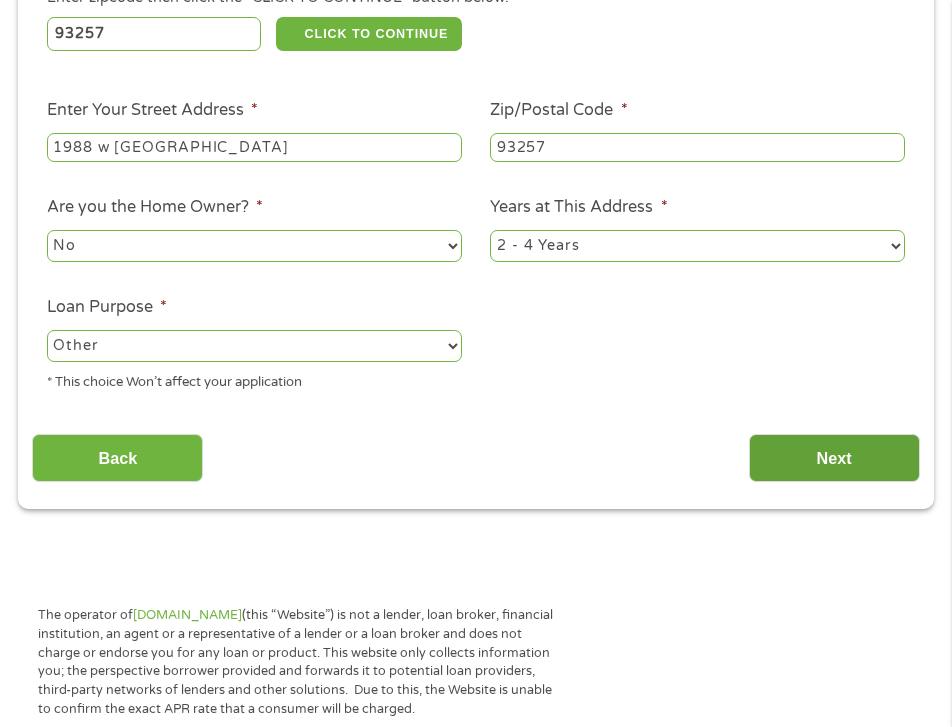 click on "Next" at bounding box center [834, 458] 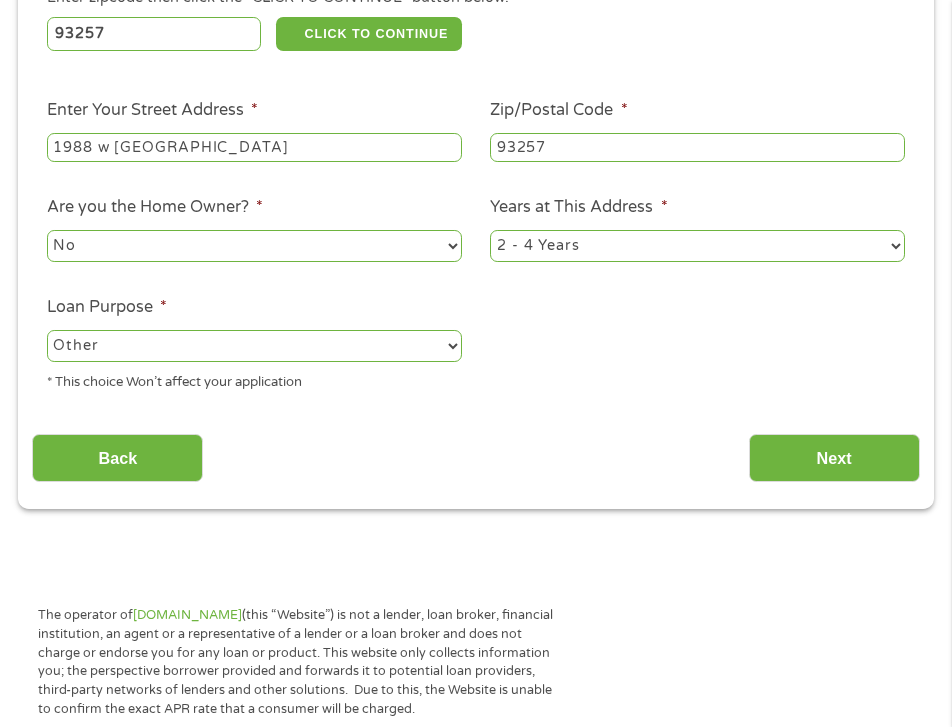 scroll, scrollTop: 8, scrollLeft: 8, axis: both 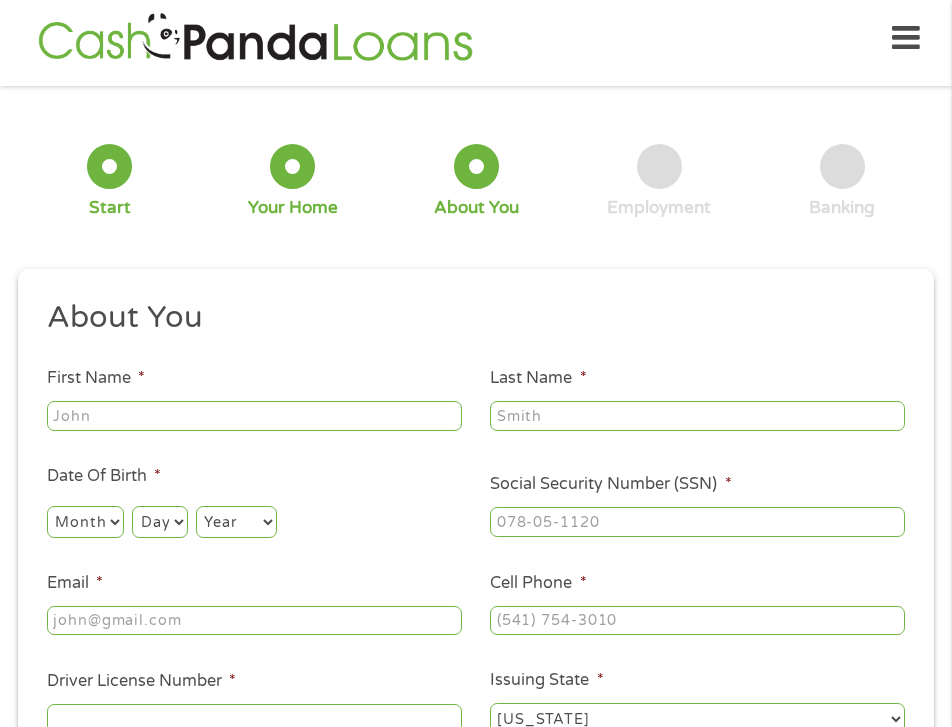 click on "First Name *" at bounding box center (254, 416) 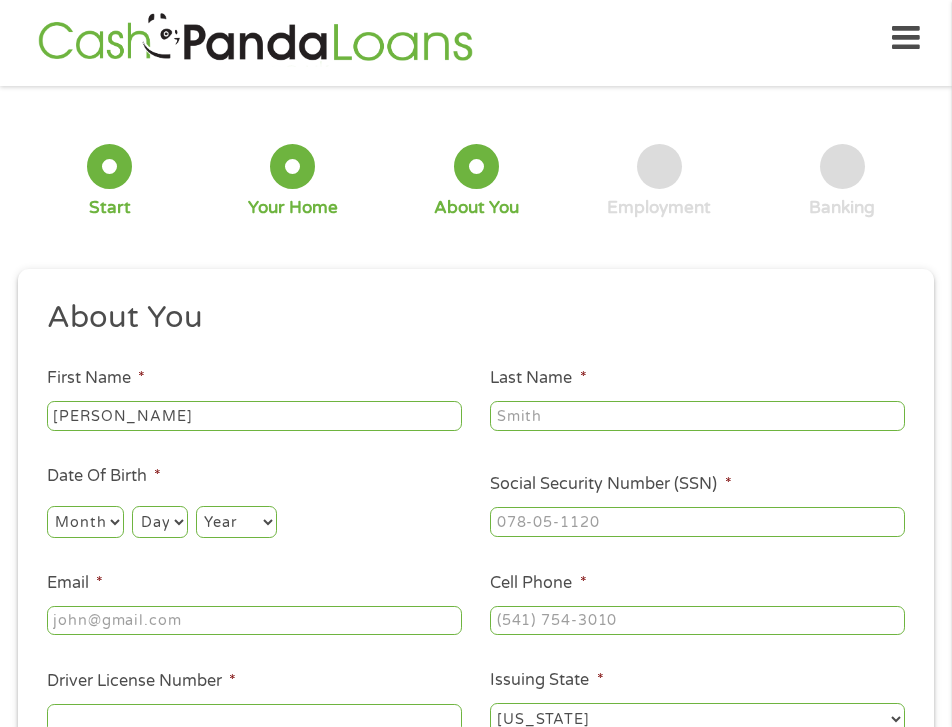 type on "[PERSON_NAME]" 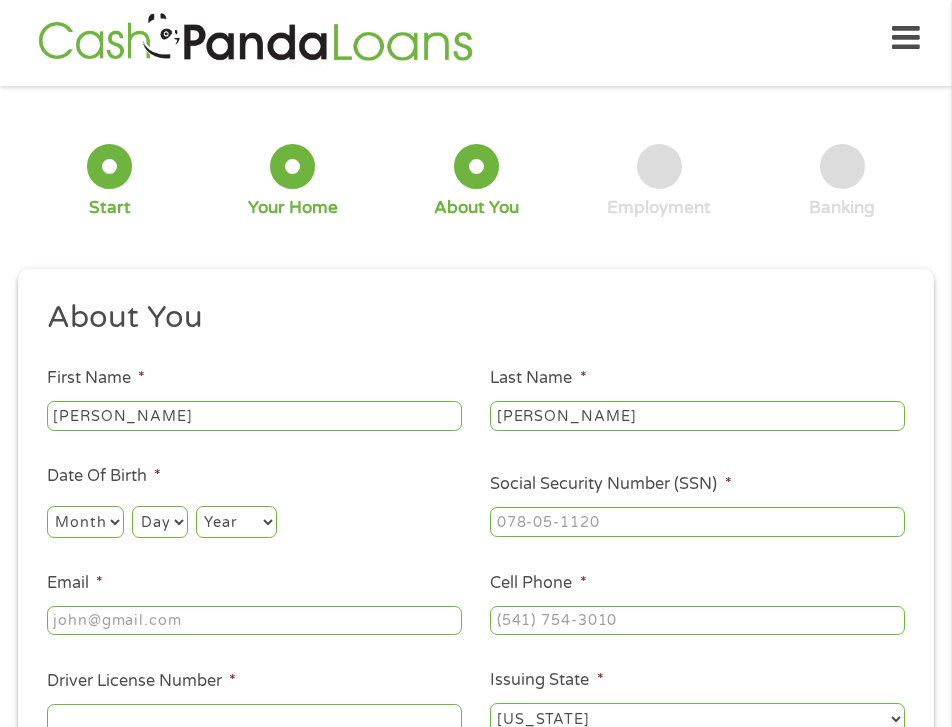 type on "[PERSON_NAME]" 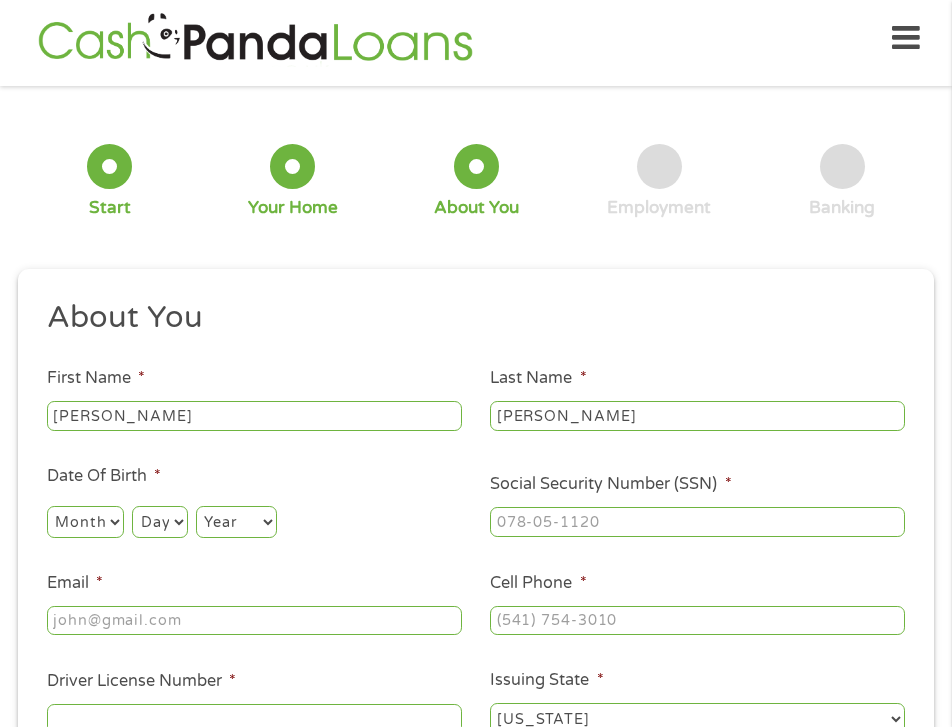 click on "Month 1 2 3 4 5 6 7 8 9 10 11 12" at bounding box center (85, 522) 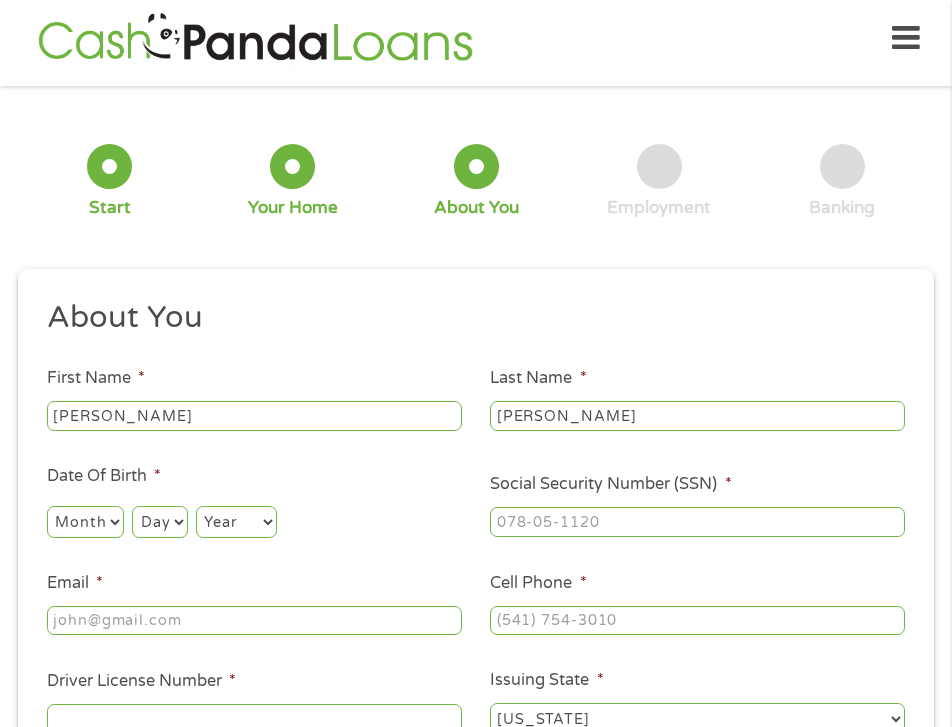 select on "4" 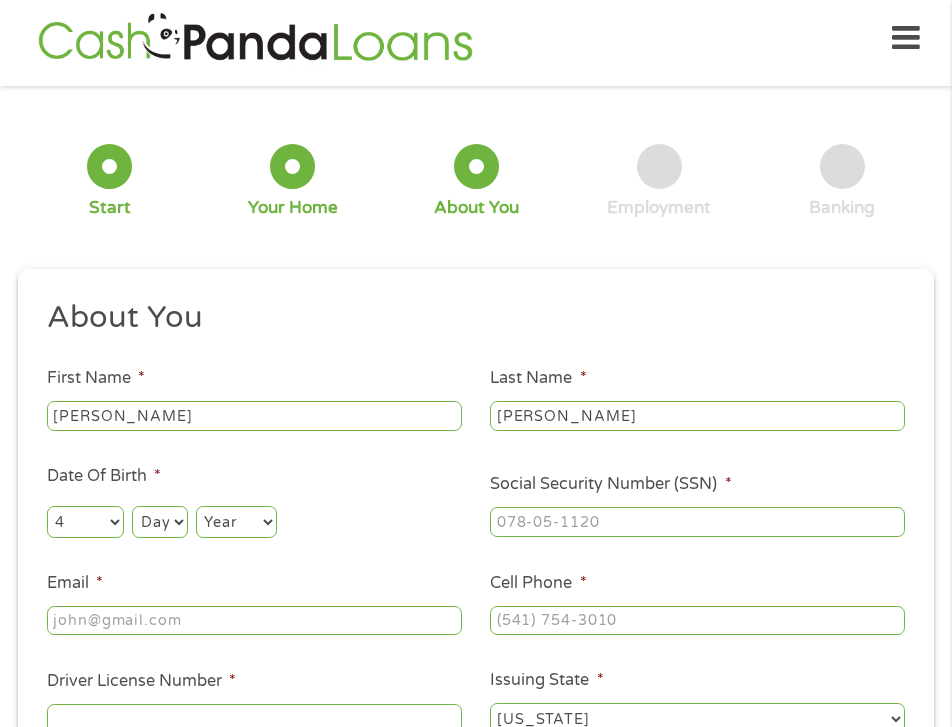 click on "Month 1 2 3 4 5 6 7 8 9 10 11 12" at bounding box center (85, 522) 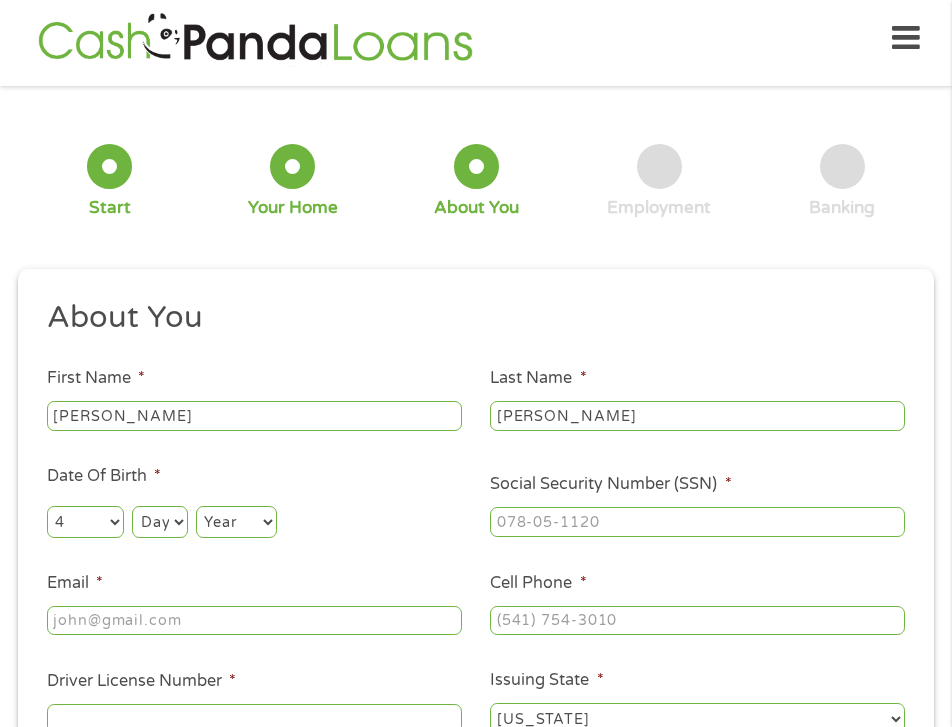 click on "Day 1 2 3 4 5 6 7 8 9 10 11 12 13 14 15 16 17 18 19 20 21 22 23 24 25 26 27 28 29 30 31" at bounding box center [159, 522] 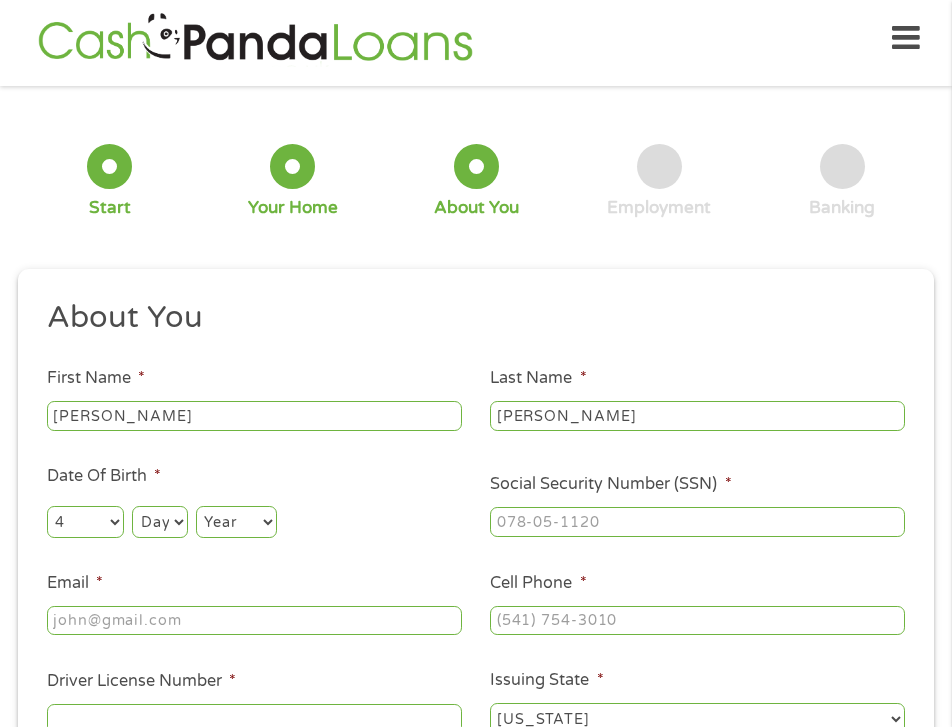 select on "19" 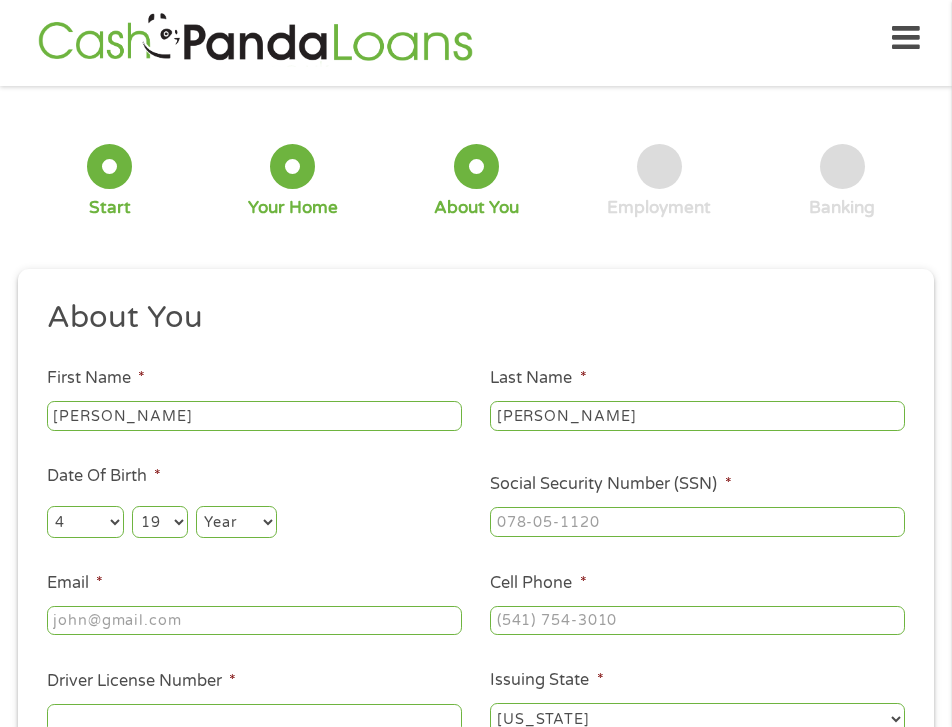 click on "Day 1 2 3 4 5 6 7 8 9 10 11 12 13 14 15 16 17 18 19 20 21 22 23 24 25 26 27 28 29 30 31" at bounding box center [159, 522] 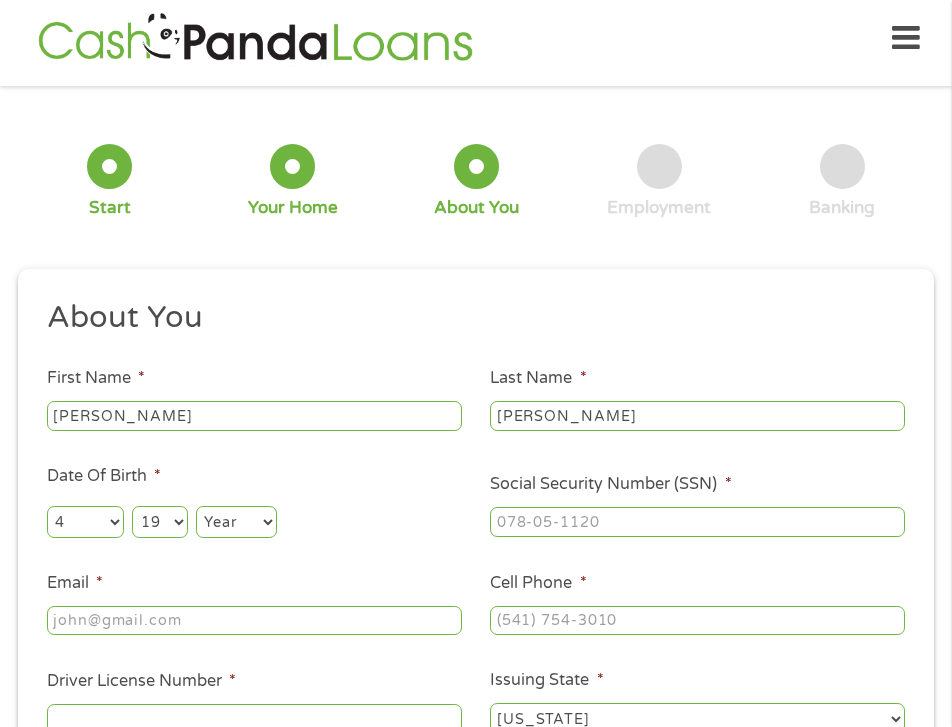 click on "Year [DATE] 2006 2005 2004 2003 2002 2001 2000 1999 1998 1997 1996 1995 1994 1993 1992 1991 1990 1989 1988 1987 1986 1985 1984 1983 1982 1981 1980 1979 1978 1977 1976 1975 1974 1973 1972 1971 1970 1969 1968 1967 1966 1965 1964 1963 1962 1961 1960 1959 1958 1957 1956 1955 1954 1953 1952 1951 1950 1949 1948 1947 1946 1945 1944 1943 1942 1941 1940 1939 1938 1937 1936 1935 1934 1933 1932 1931 1930 1929 1928 1927 1926 1925 1924 1923 1922 1921 1920" at bounding box center (236, 522) 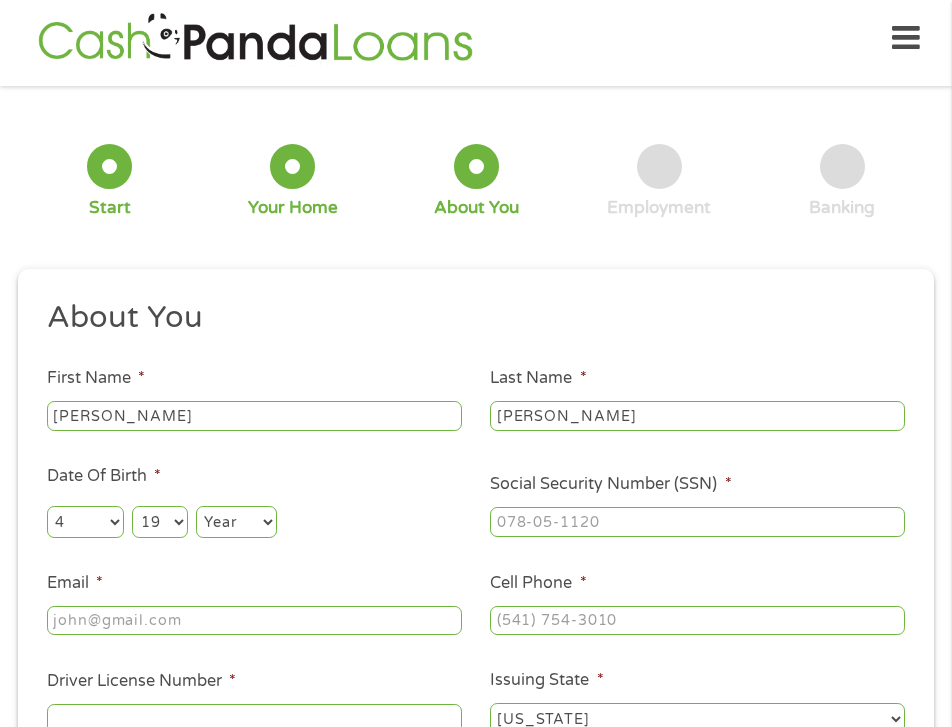 select on "1956" 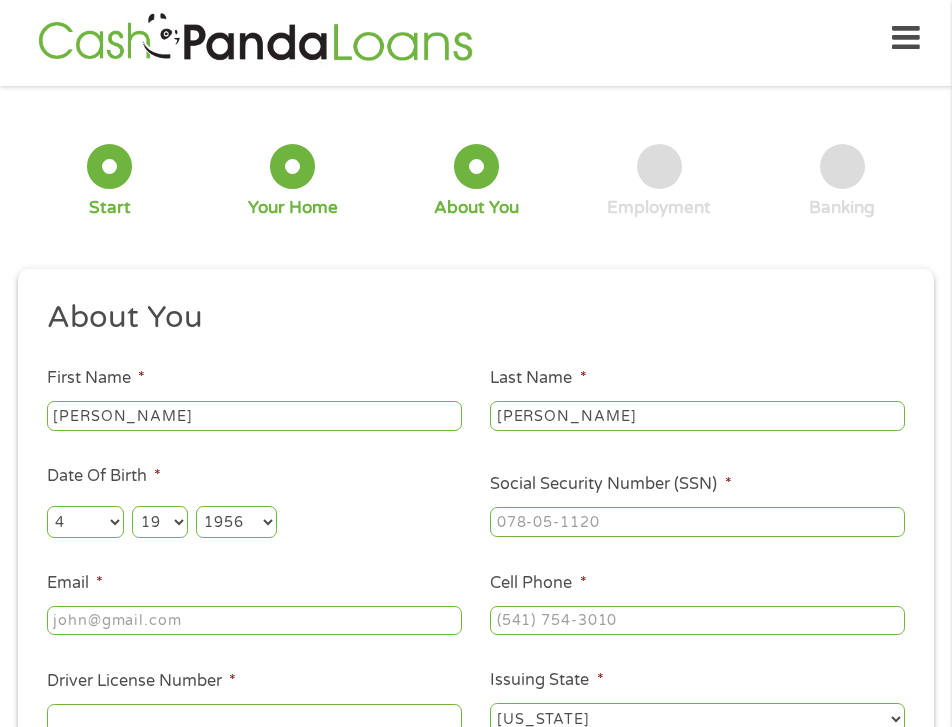 click on "Year [DATE] 2006 2005 2004 2003 2002 2001 2000 1999 1998 1997 1996 1995 1994 1993 1992 1991 1990 1989 1988 1987 1986 1985 1984 1983 1982 1981 1980 1979 1978 1977 1976 1975 1974 1973 1972 1971 1970 1969 1968 1967 1966 1965 1964 1963 1962 1961 1960 1959 1958 1957 1956 1955 1954 1953 1952 1951 1950 1949 1948 1947 1946 1945 1944 1943 1942 1941 1940 1939 1938 1937 1936 1935 1934 1933 1932 1931 1930 1929 1928 1927 1926 1925 1924 1923 1922 1921 1920" at bounding box center (236, 522) 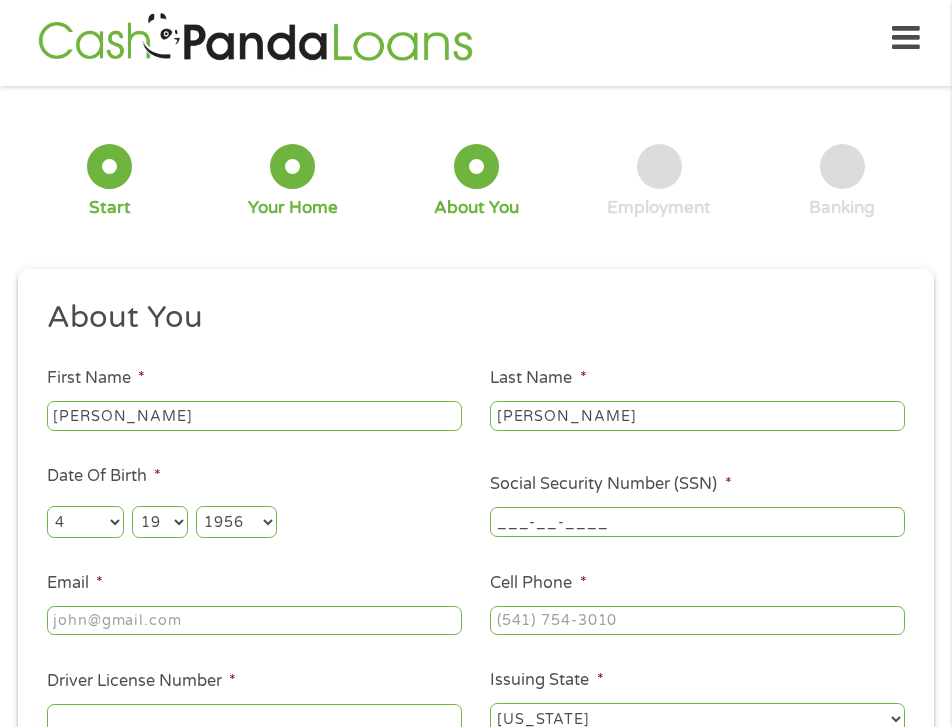 click on "___-__-____" at bounding box center (697, 522) 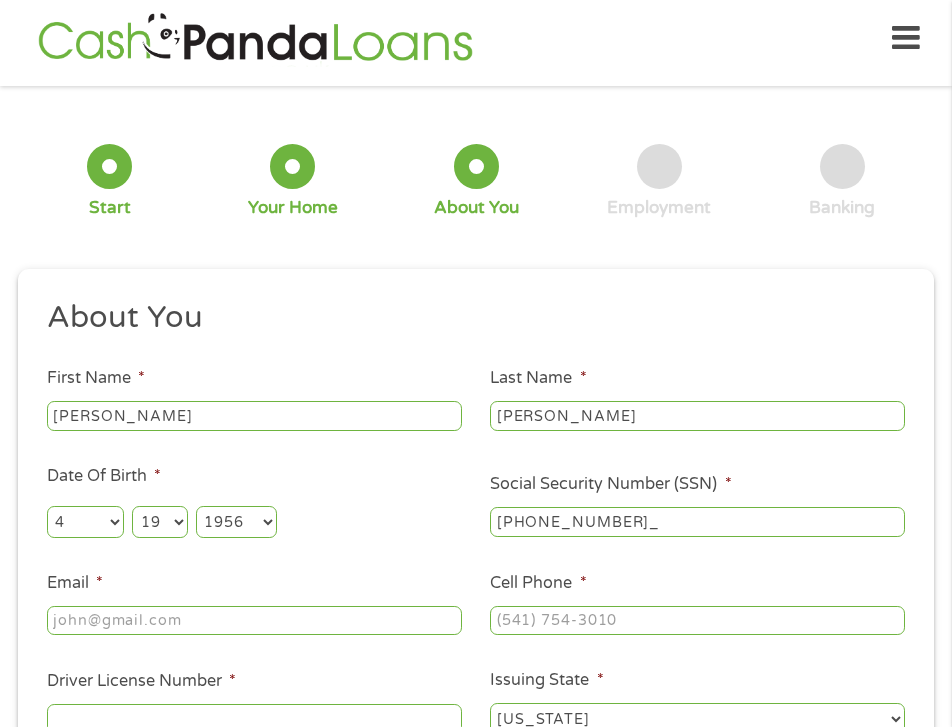 type on "546-13-4573" 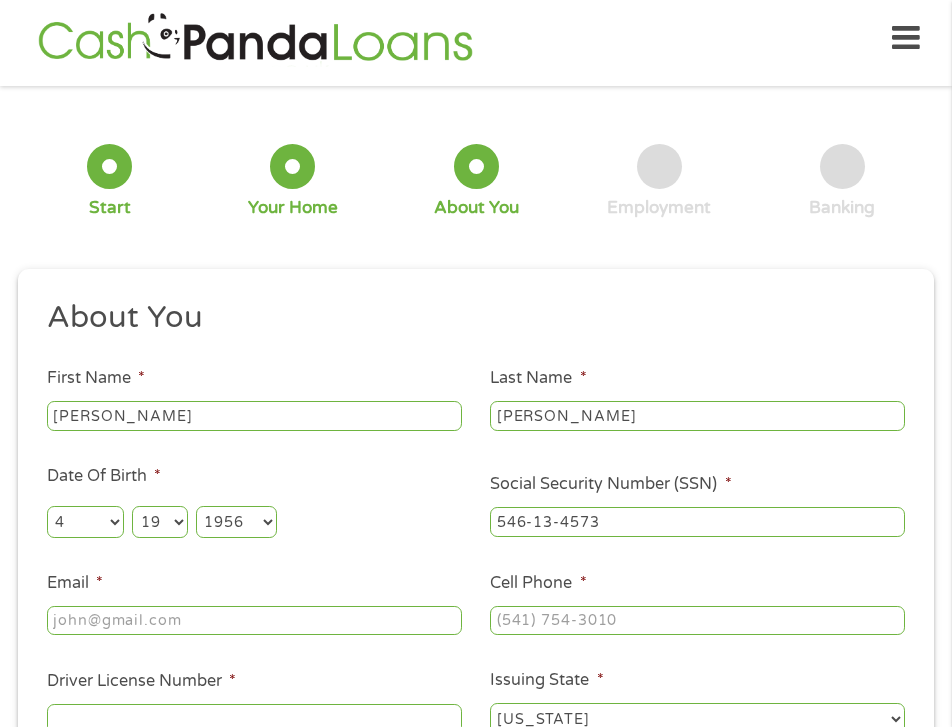 click on "Email *" at bounding box center (254, 621) 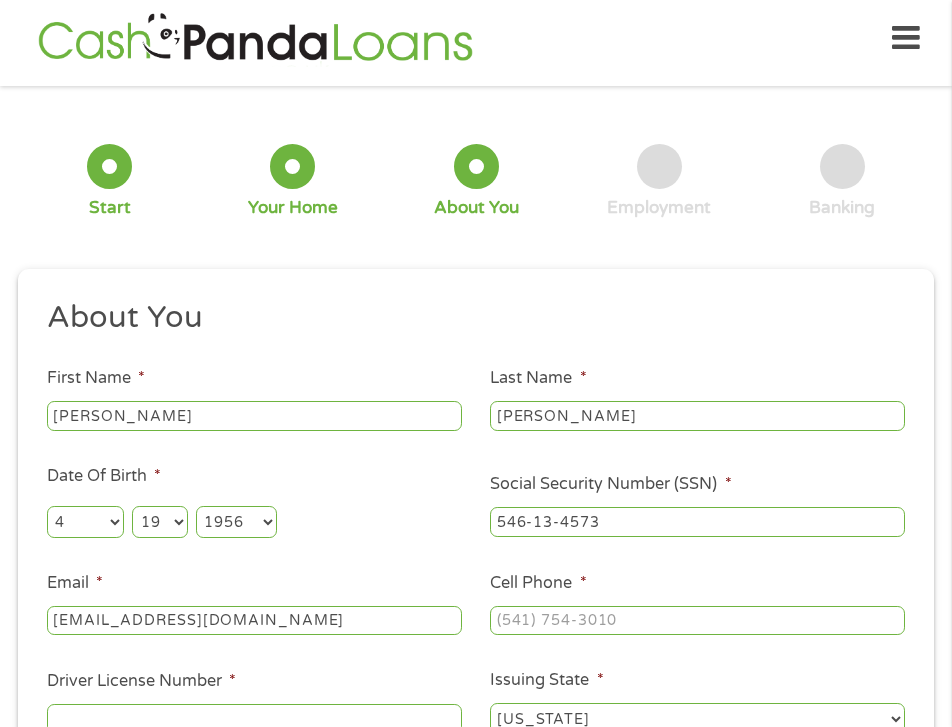 scroll, scrollTop: 0, scrollLeft: 101, axis: horizontal 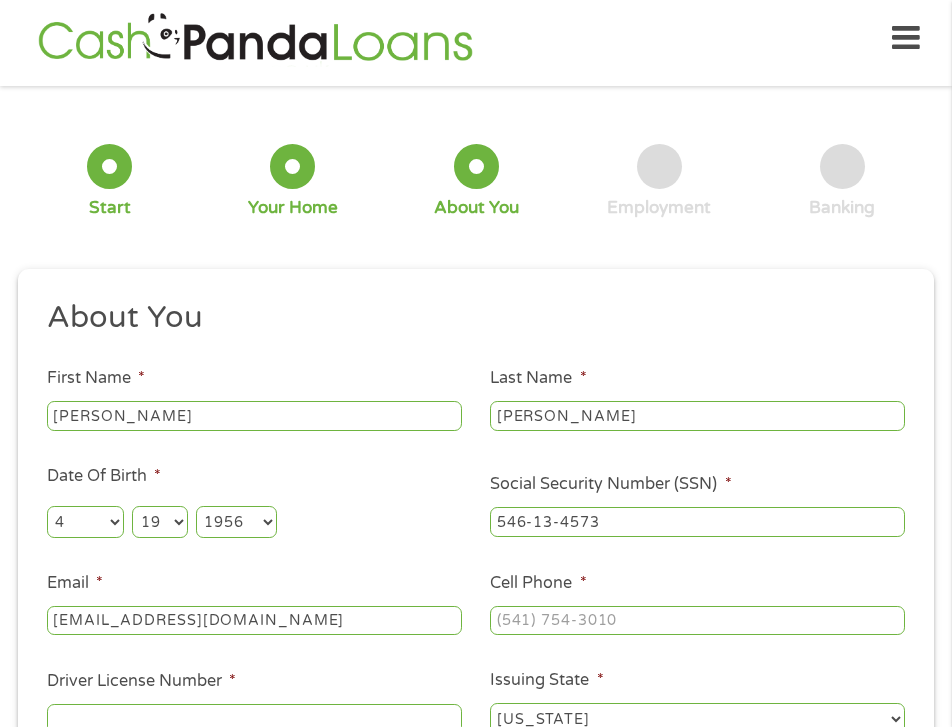 type on "[EMAIL_ADDRESS][DOMAIN_NAME]" 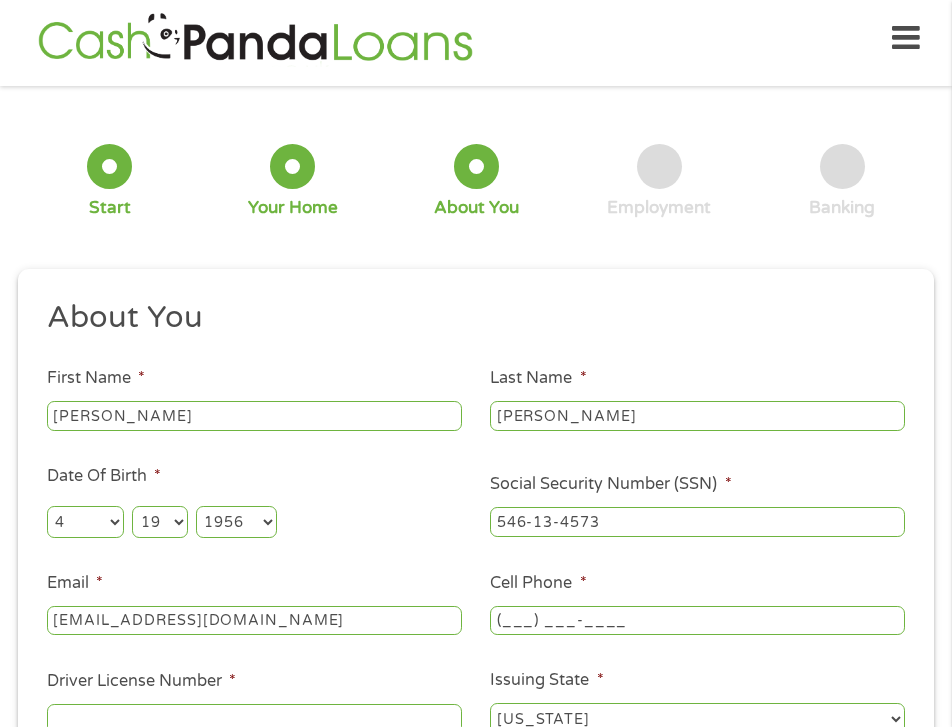 scroll, scrollTop: 0, scrollLeft: 0, axis: both 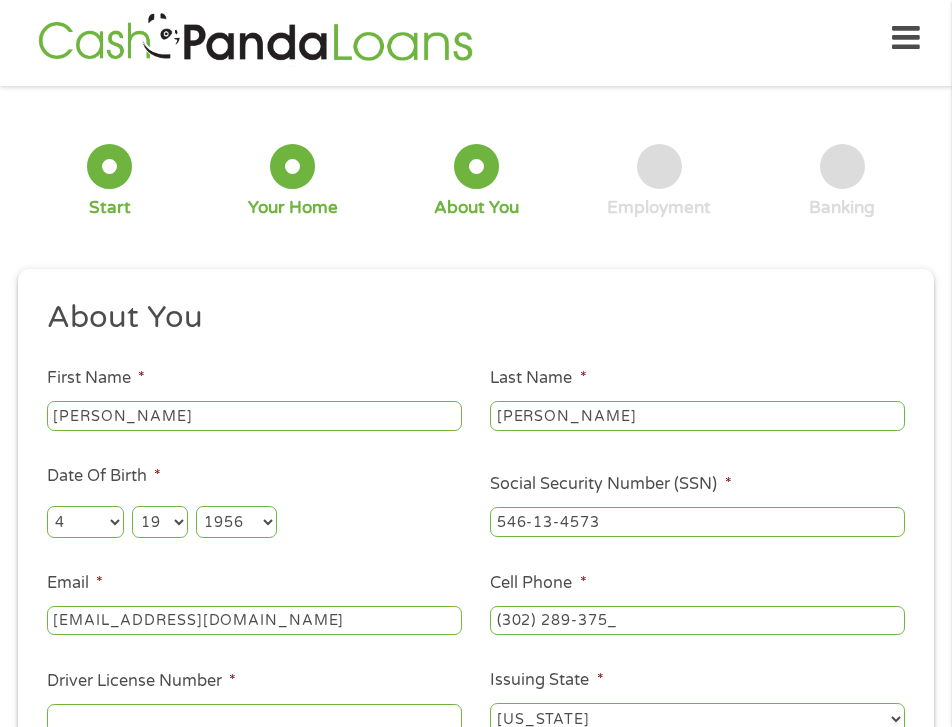 type on "[PHONE_NUMBER]" 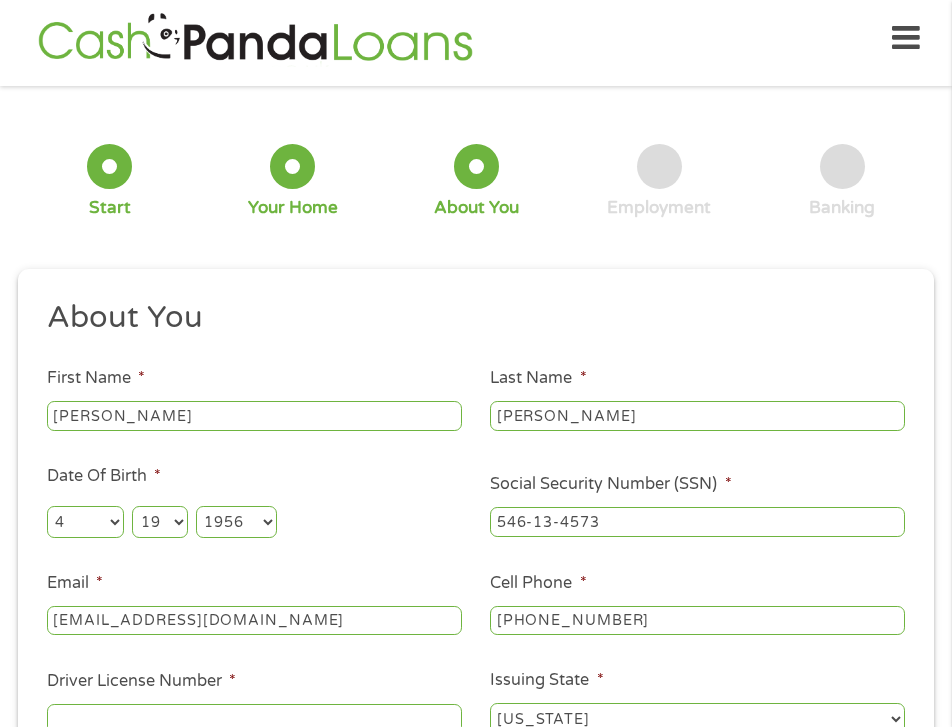 click on "Driver License Number *" at bounding box center [254, 719] 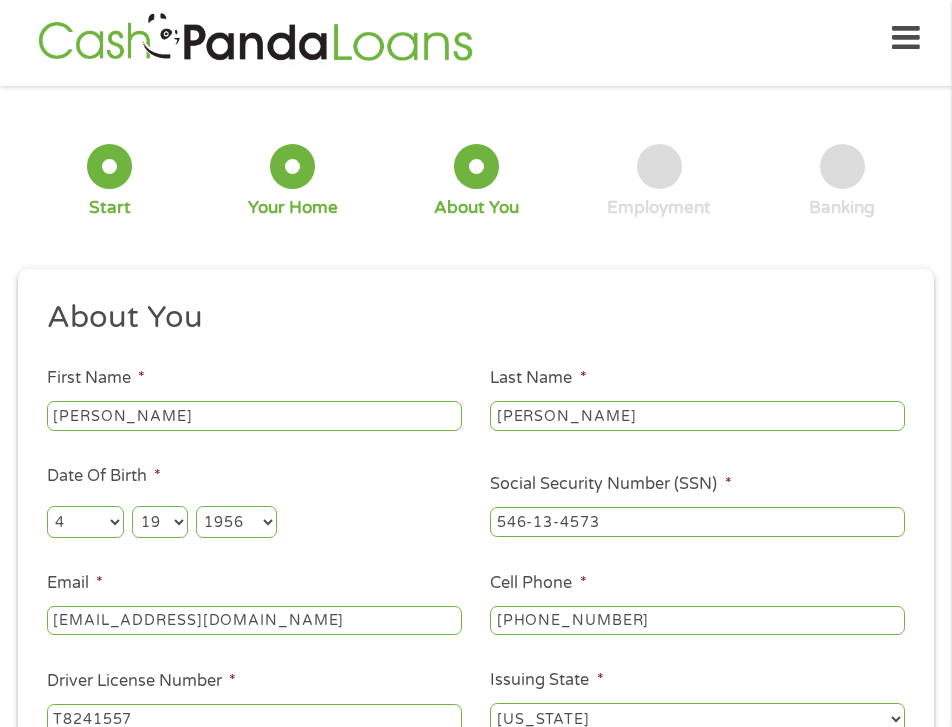 type on "T8241557" 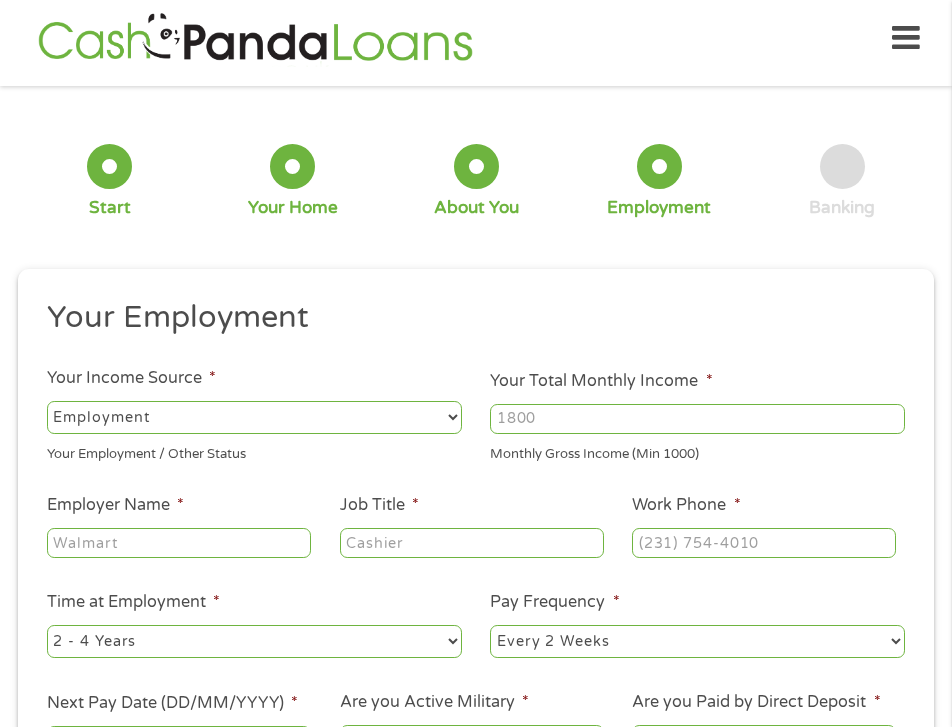 scroll, scrollTop: 8, scrollLeft: 8, axis: both 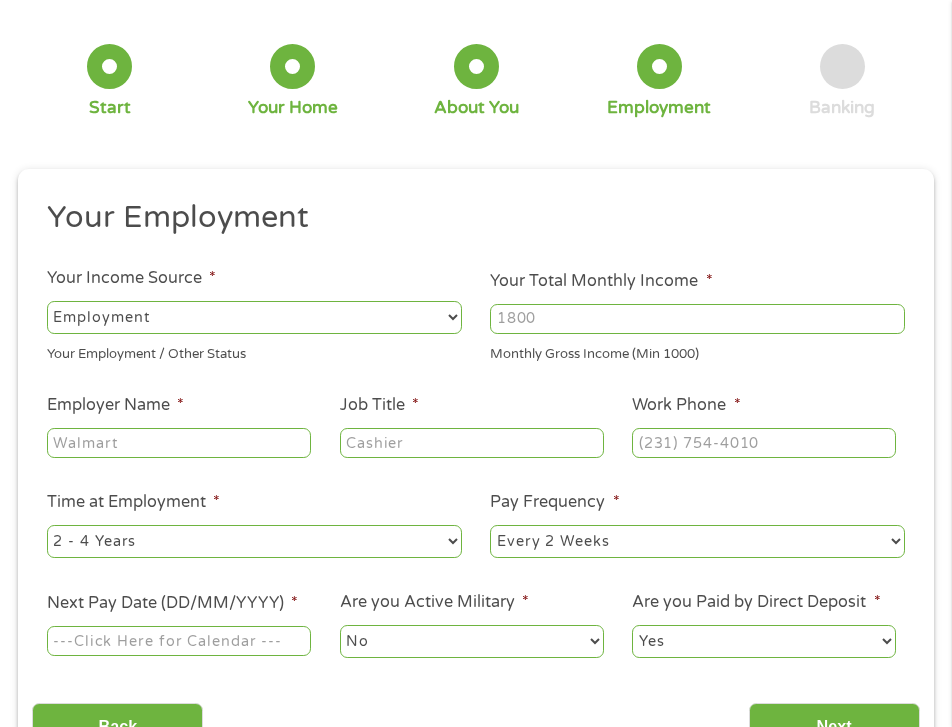 click on "Your Total Monthly Income *" at bounding box center [697, 319] 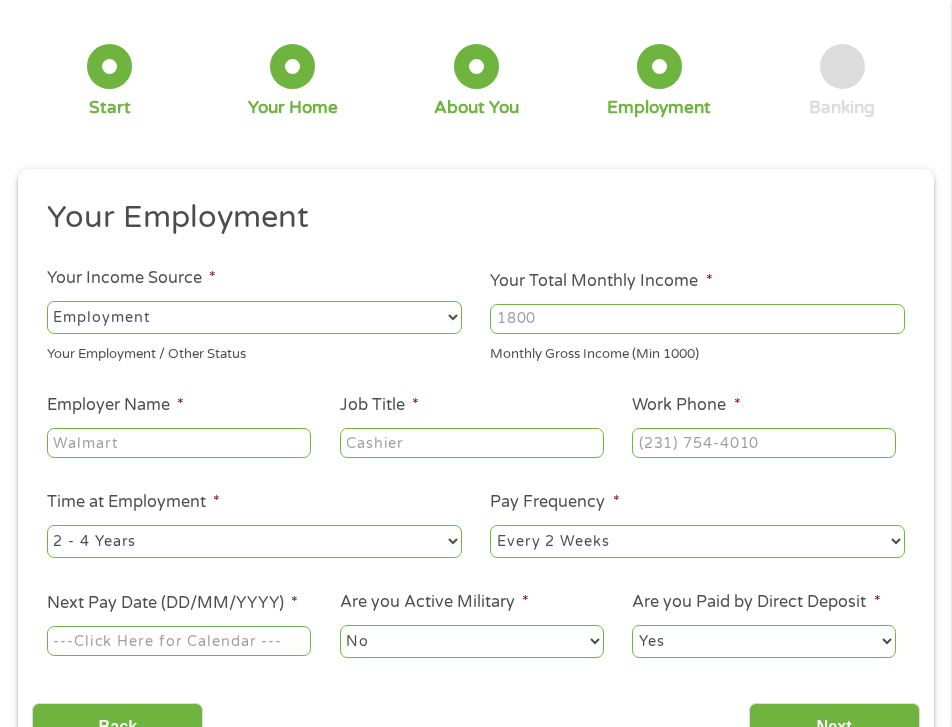 click on "Your Total Monthly Income *" at bounding box center [697, 319] 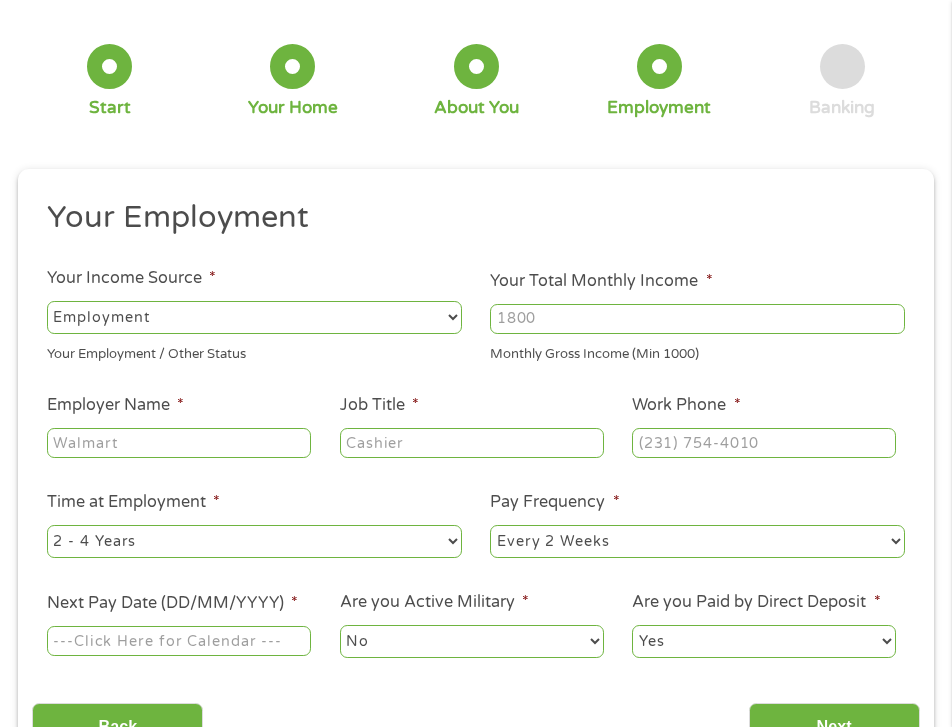 type on "5" 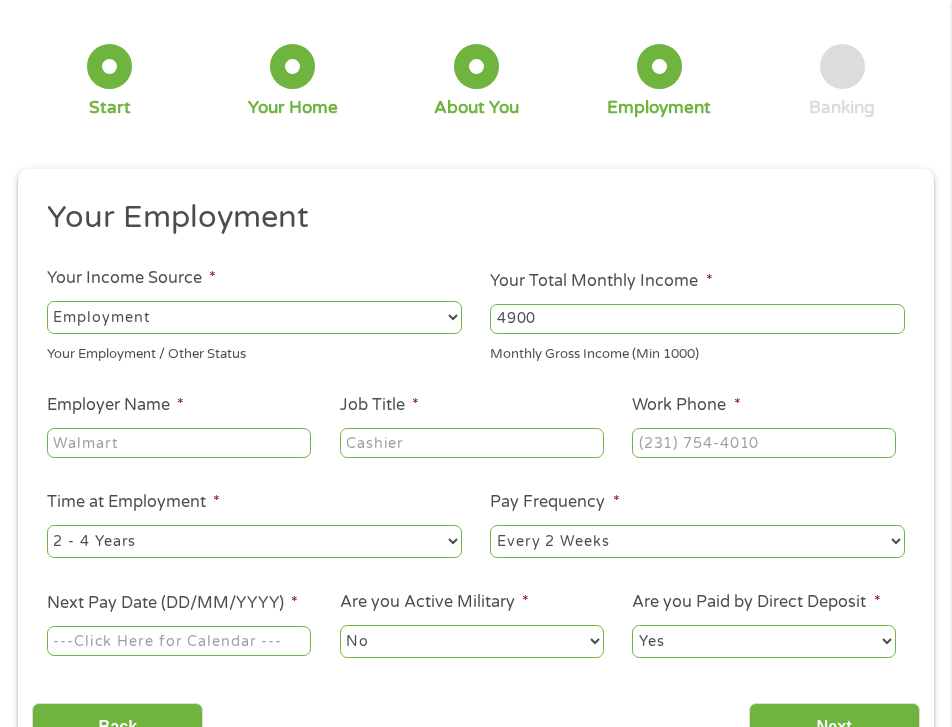 type on "4900" 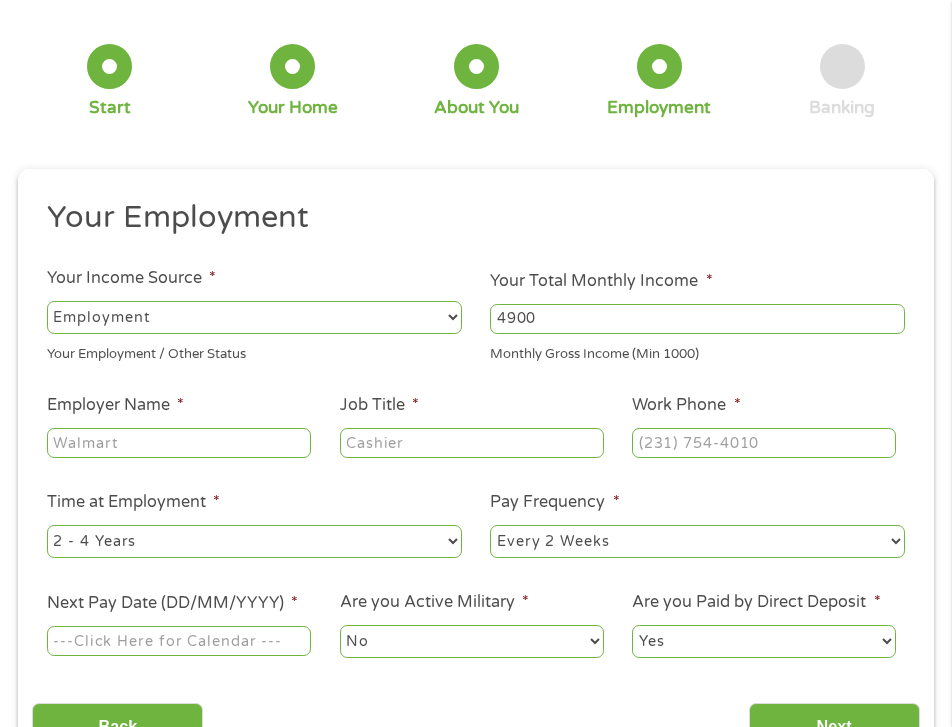 click on "Employer Name *" at bounding box center (179, 443) 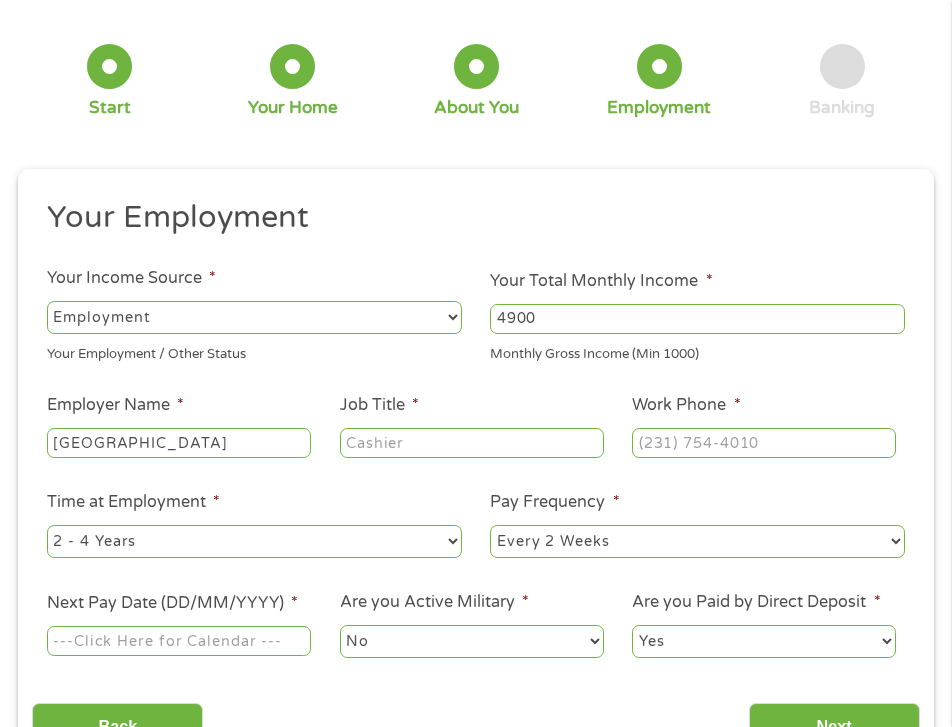scroll, scrollTop: 0, scrollLeft: 35, axis: horizontal 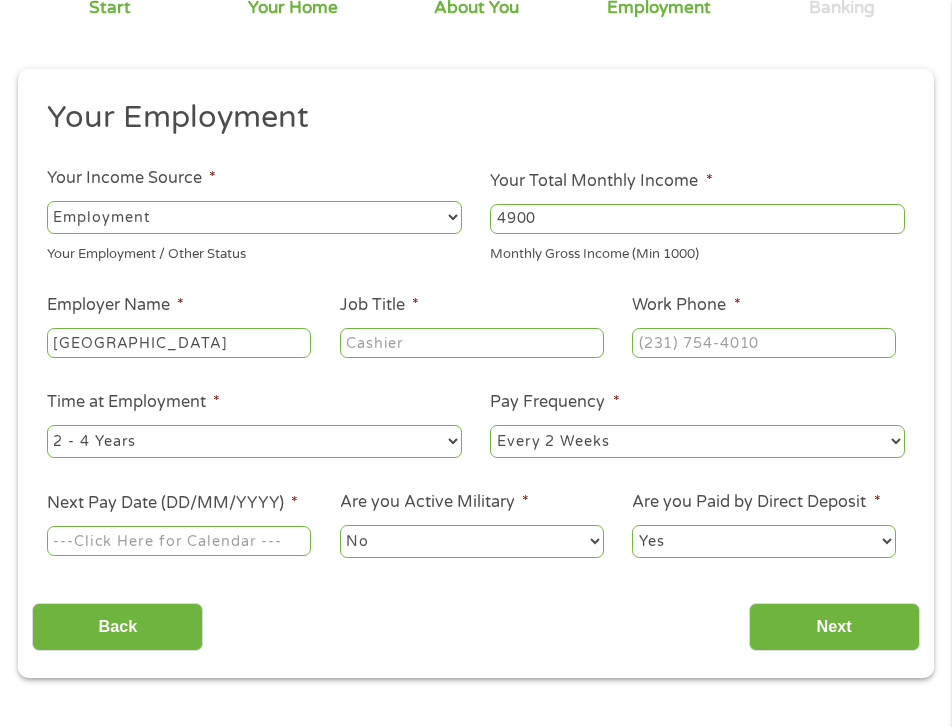 click on "Job Title *" at bounding box center (472, 343) 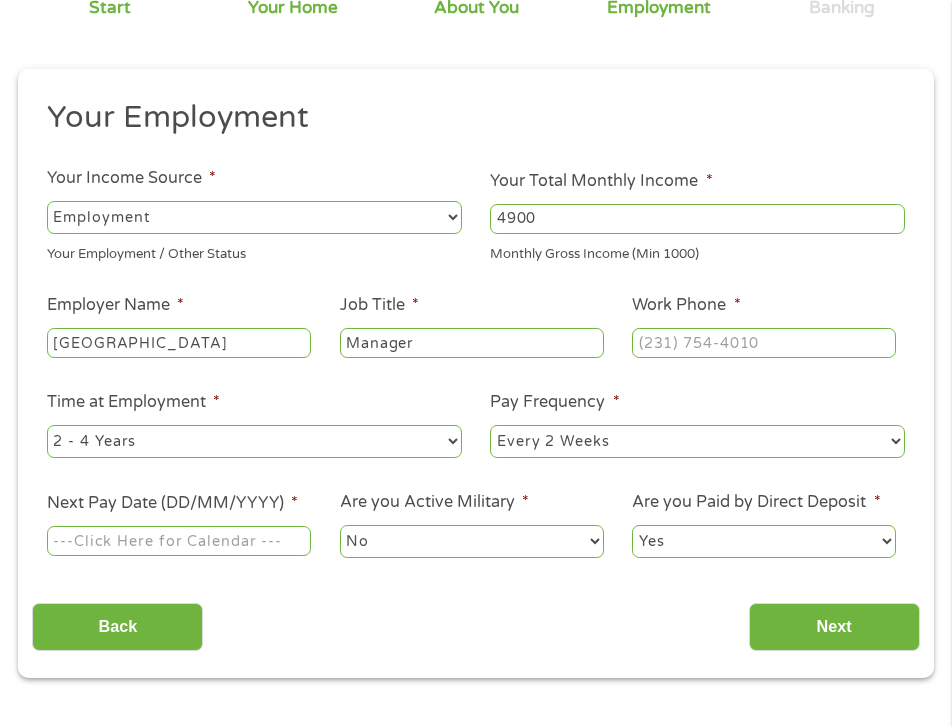 type on "Manager" 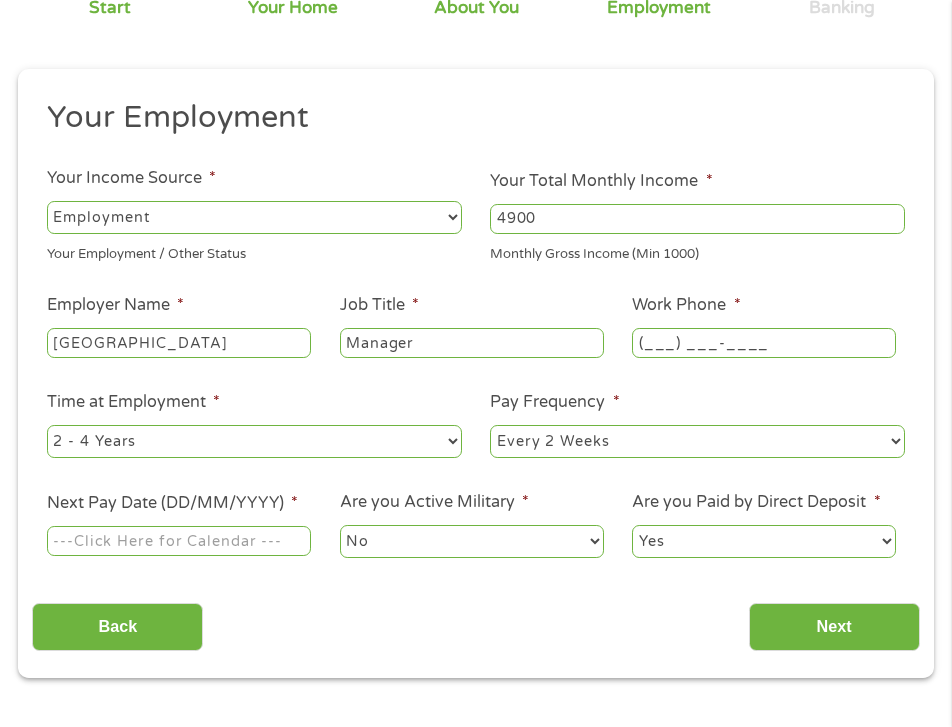 click on "(___) ___-____" at bounding box center (764, 343) 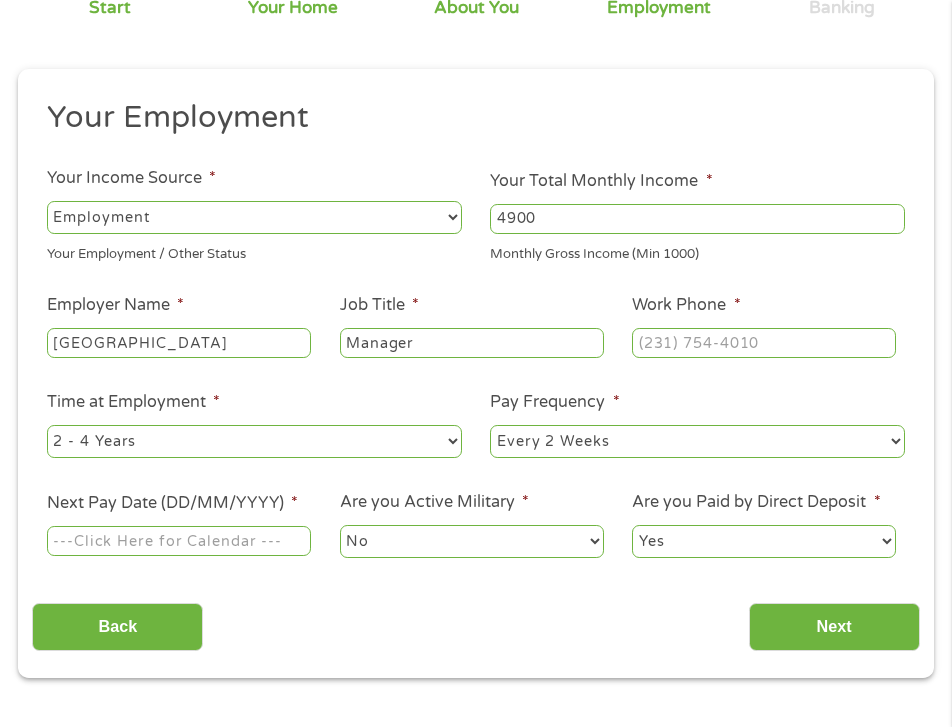 click on "Manager" at bounding box center (472, 343) 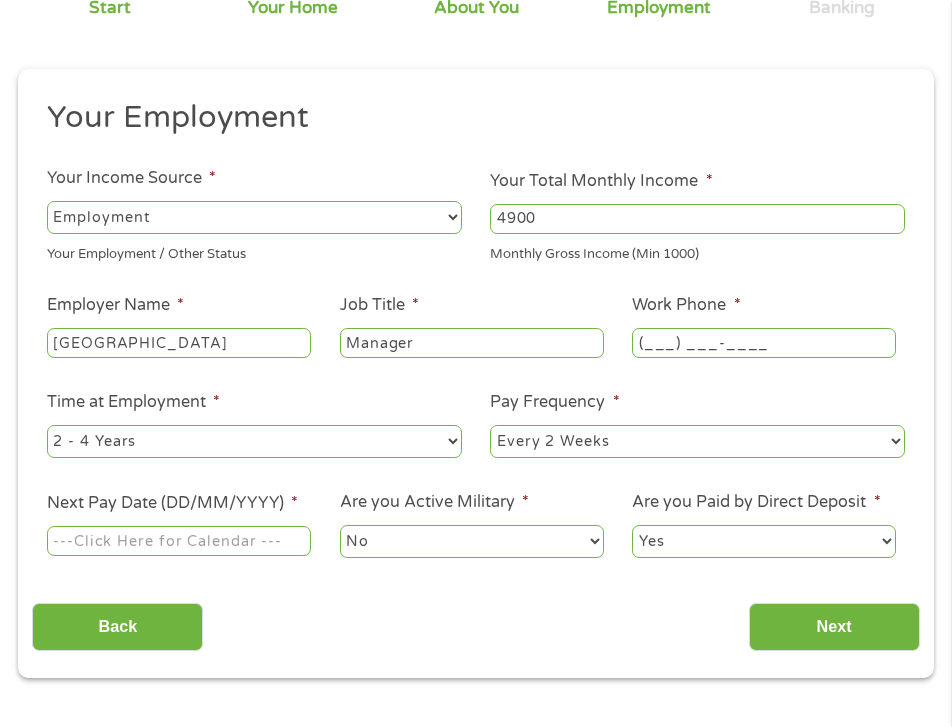 click on "(___) ___-____" at bounding box center (764, 343) 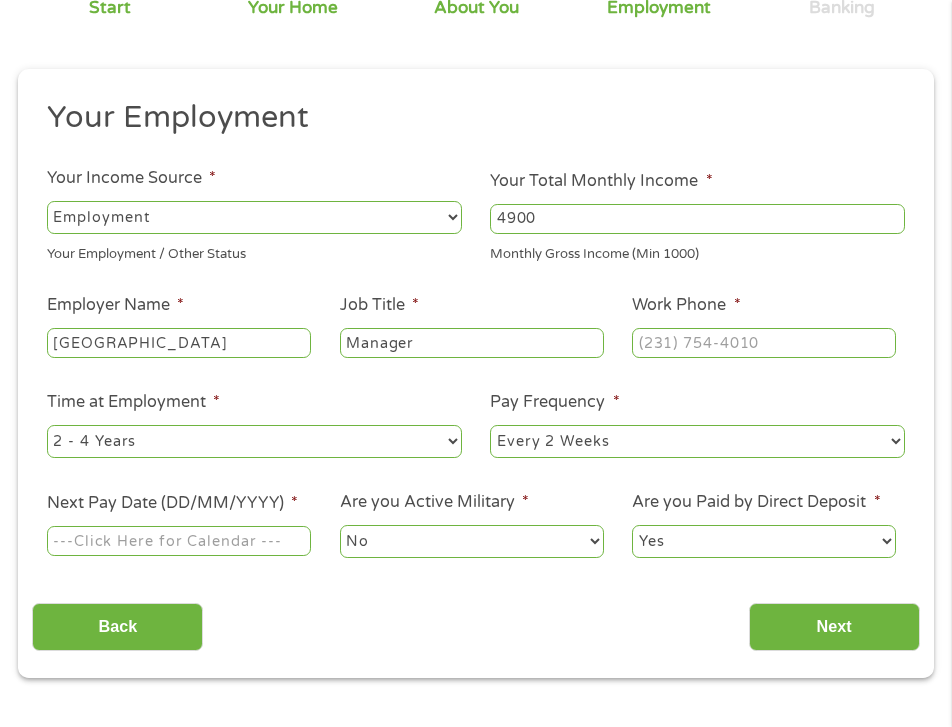 drag, startPoint x: 467, startPoint y: 366, endPoint x: 336, endPoint y: 386, distance: 132.51793 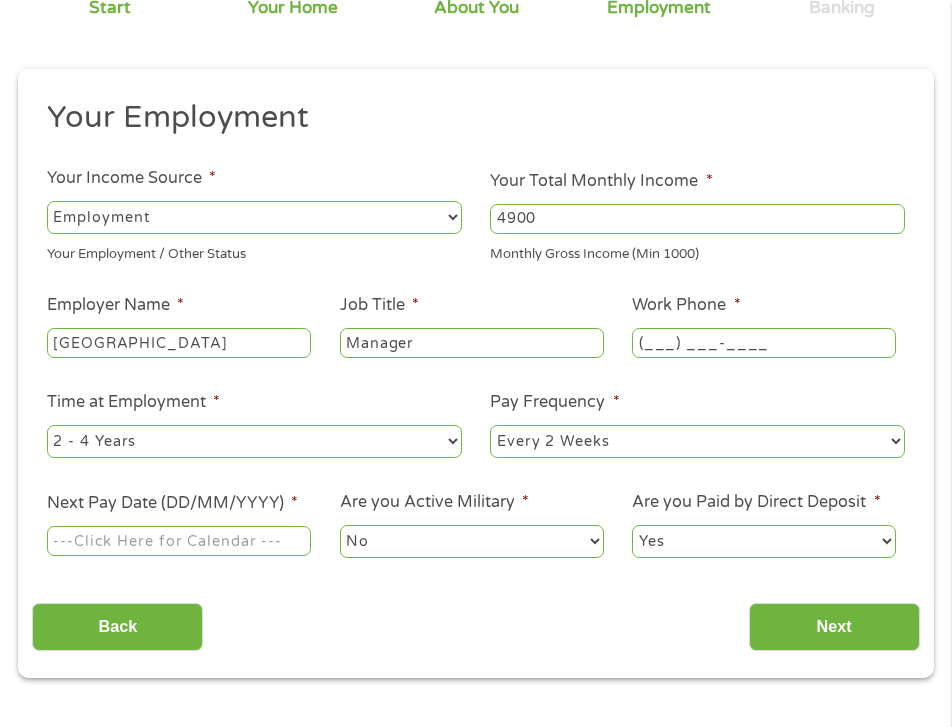 click on "(___) ___-____" at bounding box center [764, 343] 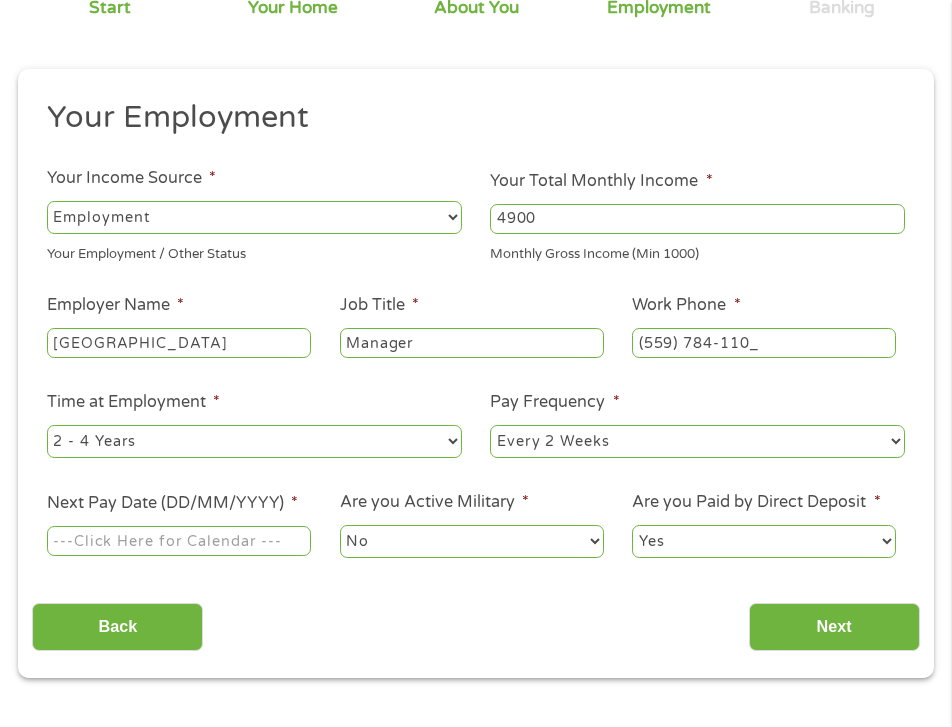 type on "[PHONE_NUMBER]" 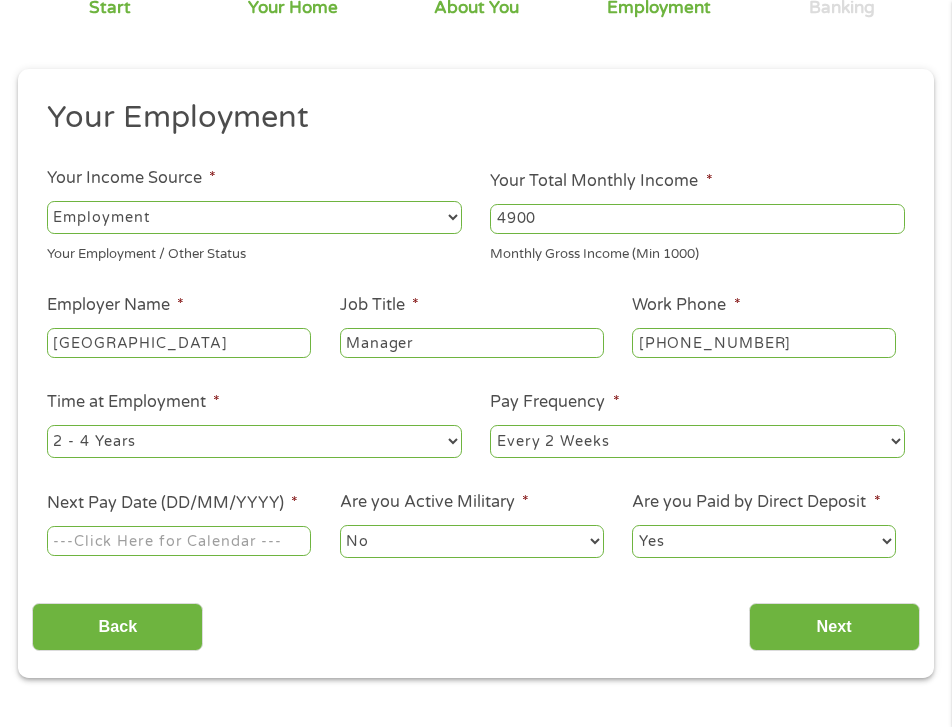 click on "--- Choose one --- 1 Year or less 1 - 2 Years 2 - 4 Years Over 4 Years" at bounding box center [254, 441] 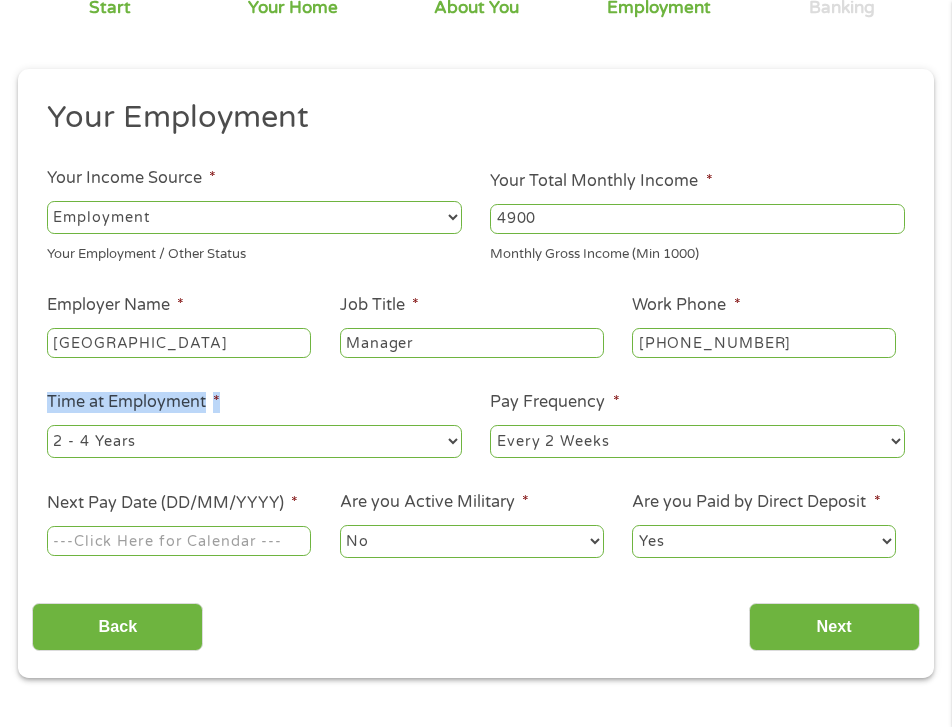 drag, startPoint x: 283, startPoint y: 473, endPoint x: 232, endPoint y: 408, distance: 82.61961 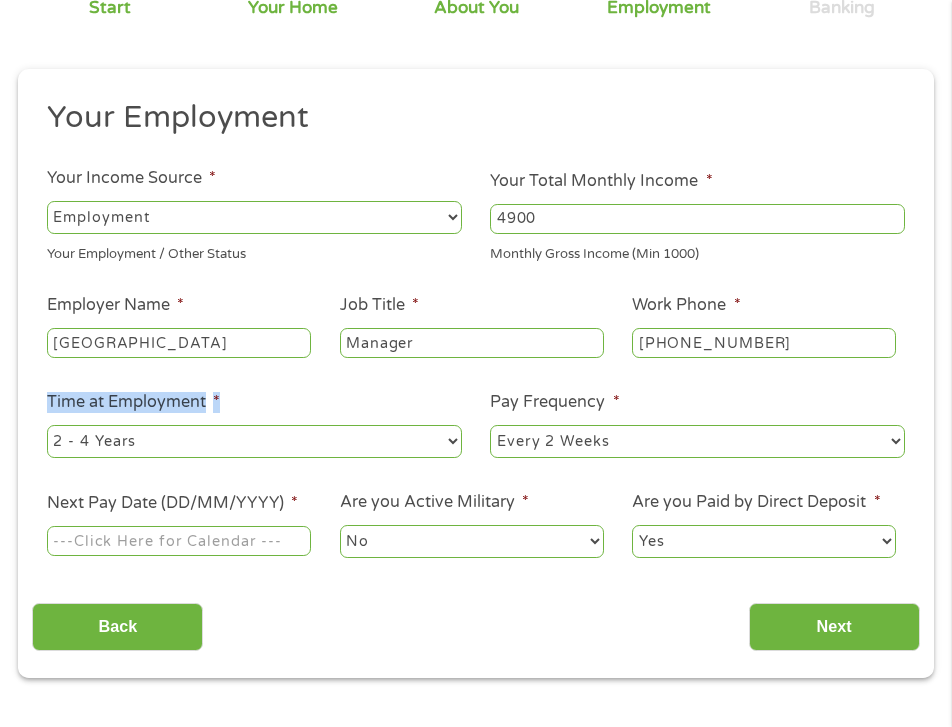 click on "Time at Employment * --- Choose one --- 1 Year or less 1 - 2 Years 2 - 4 Years Over 4 Years" at bounding box center (254, 425) 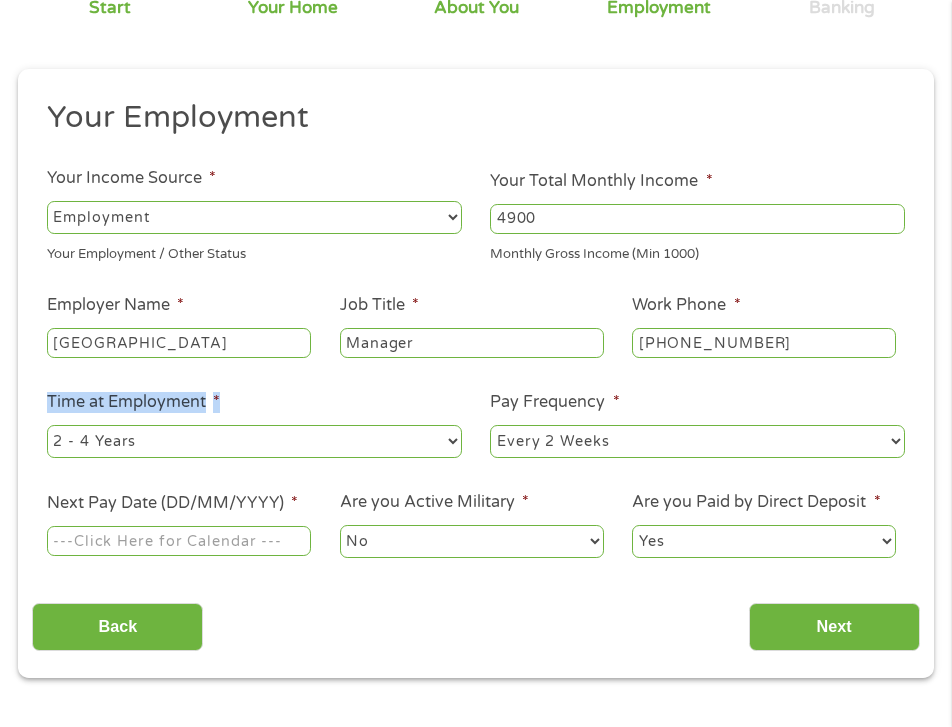 click on "--- Choose one --- 1 Year or less 1 - 2 Years 2 - 4 Years Over 4 Years" at bounding box center [254, 441] 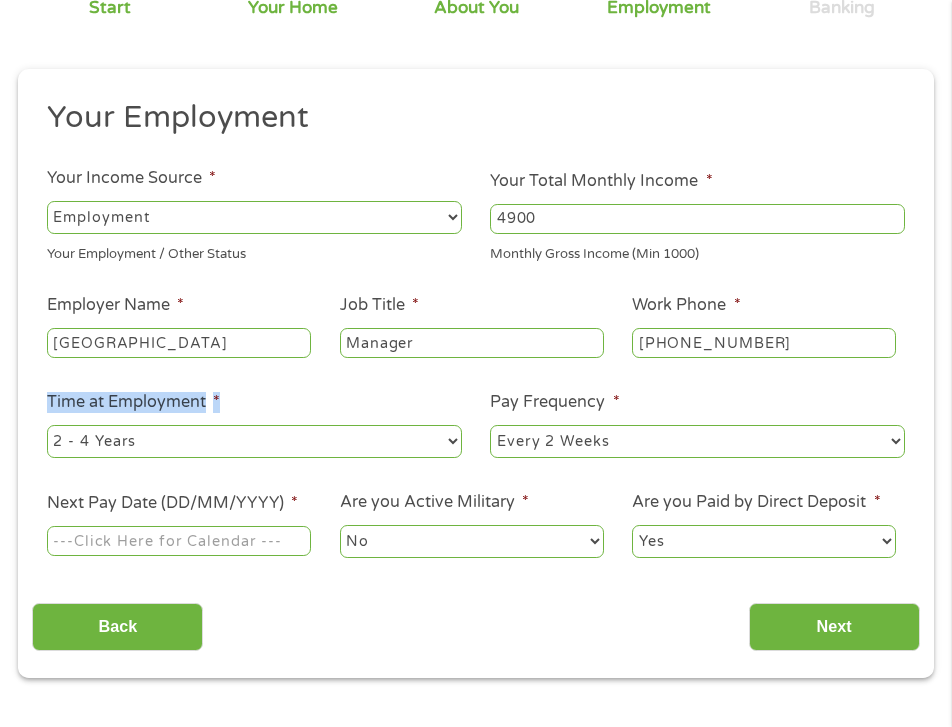 click on "--- Choose one --- Every 2 Weeks Every Week Monthly Semi-Monthly" at bounding box center [697, 441] 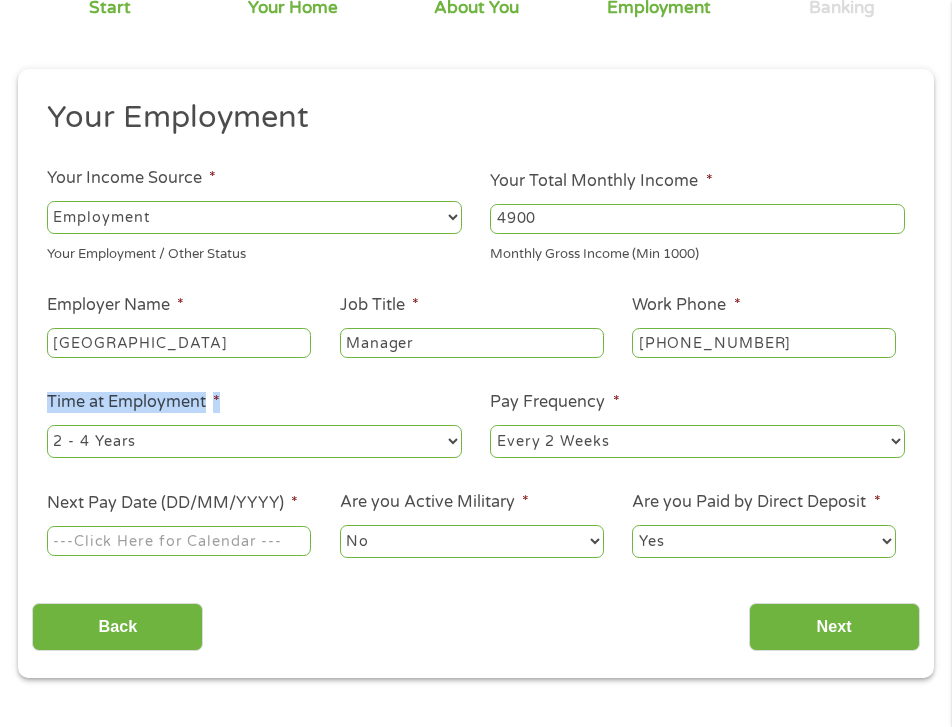 select on "weekly" 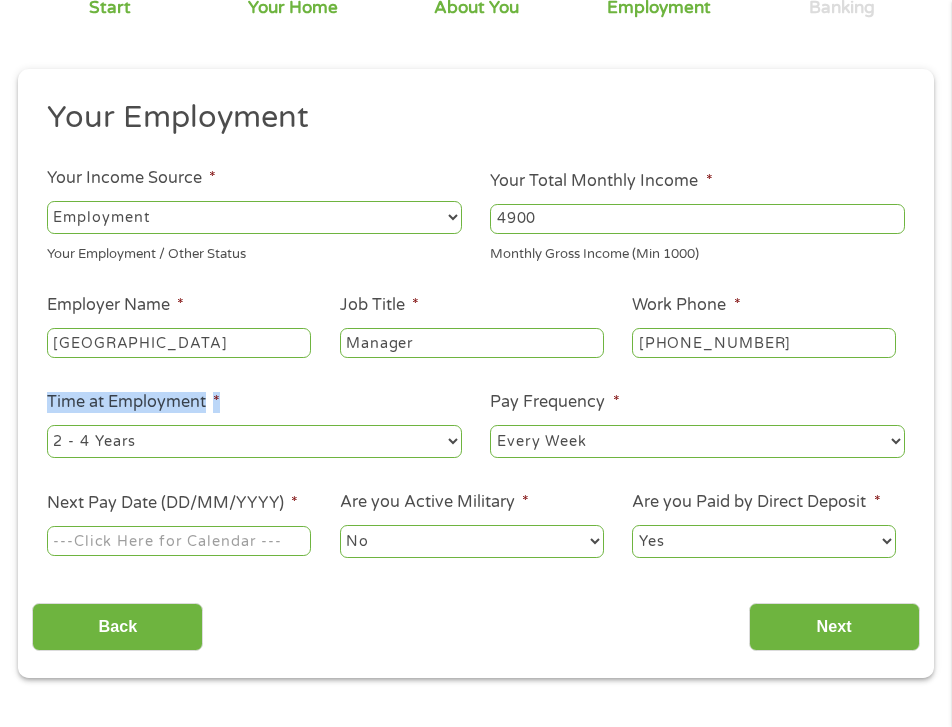 click on "--- Choose one --- Every 2 Weeks Every Week Monthly Semi-Monthly" at bounding box center [697, 441] 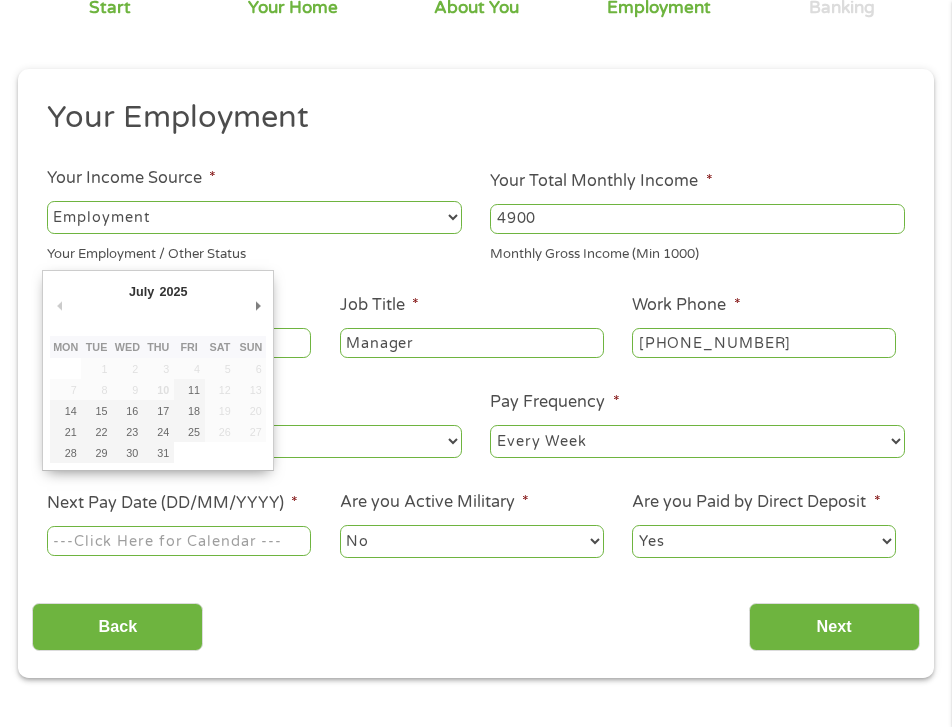 click on "Next Pay Date (DD/MM/YYYY) *" at bounding box center [179, 541] 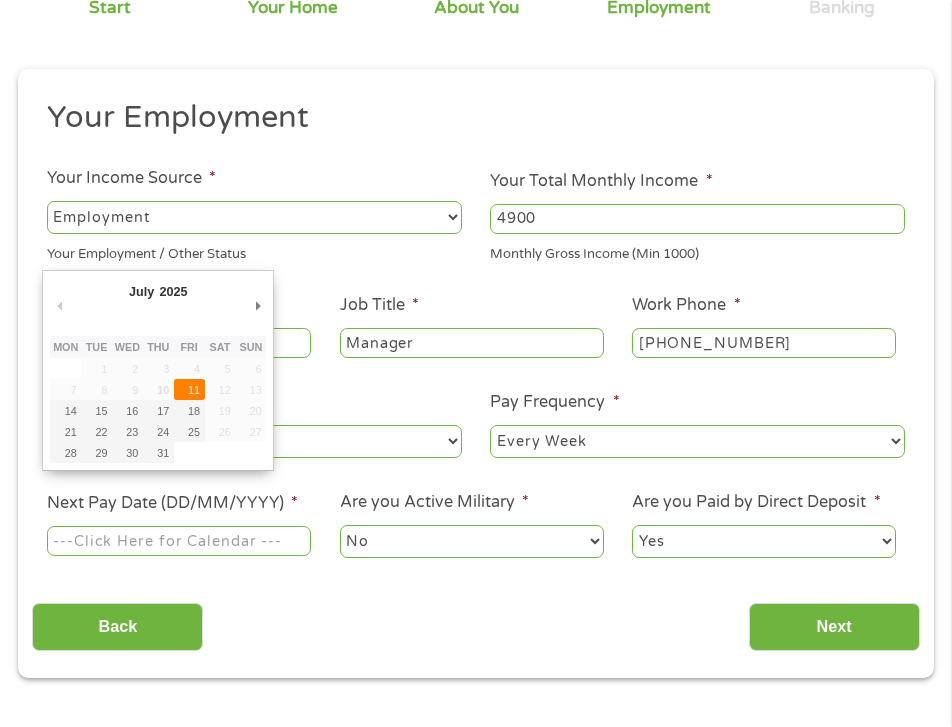 type on "[DATE]" 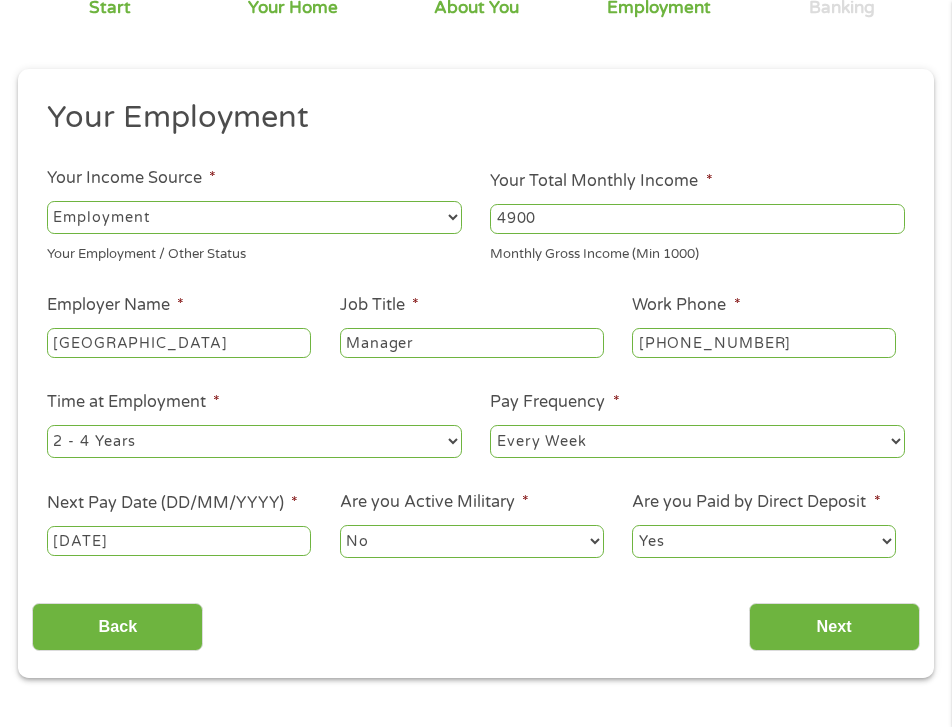 click on "Yes No" at bounding box center (764, 541) 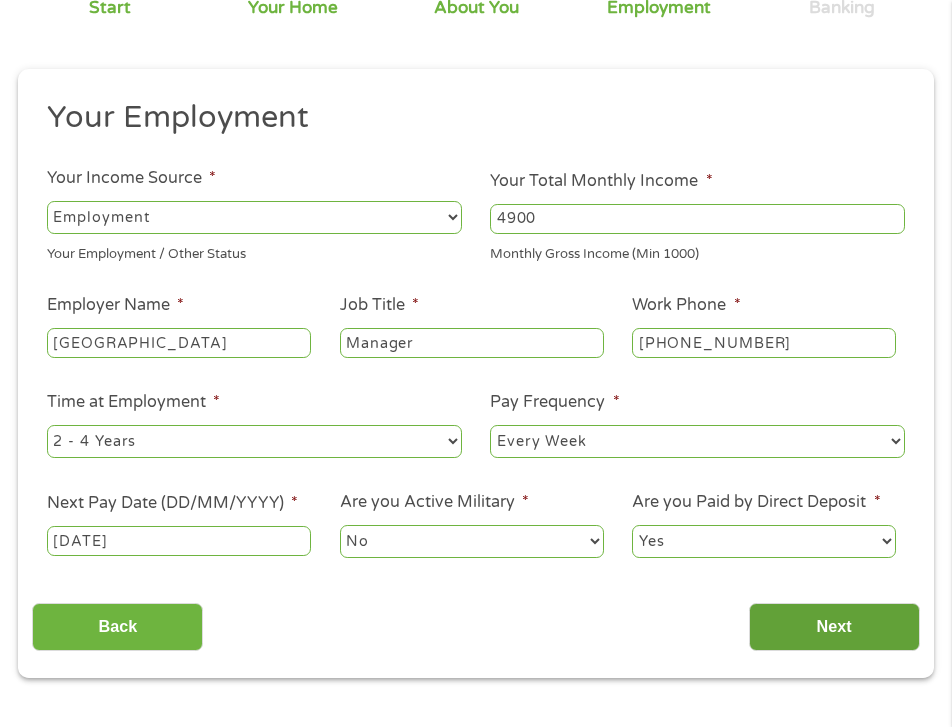 click on "Next" at bounding box center (834, 627) 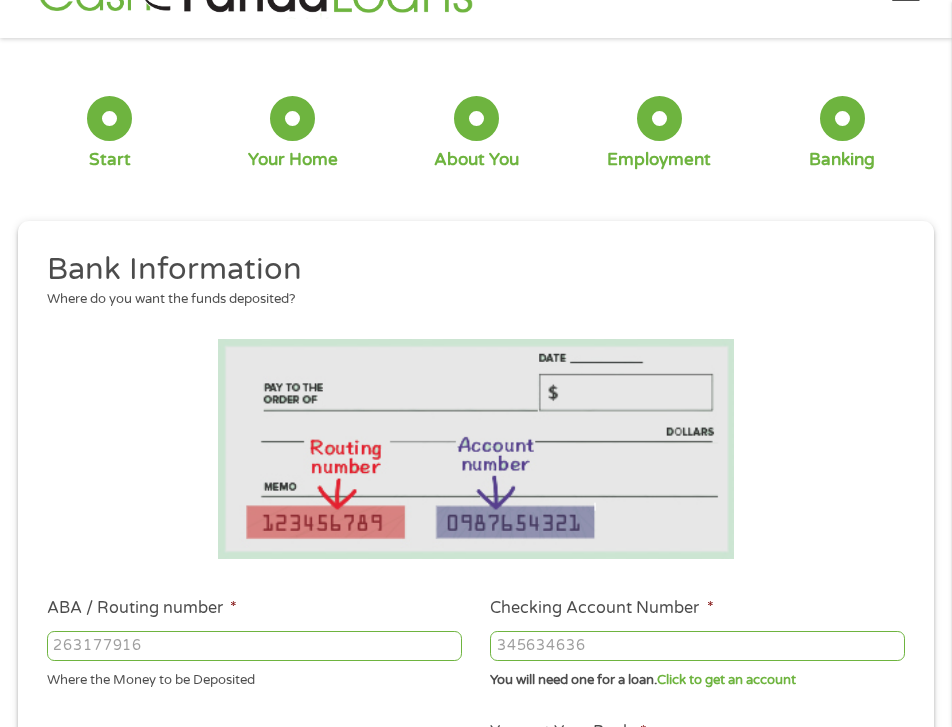 scroll, scrollTop: 9, scrollLeft: 0, axis: vertical 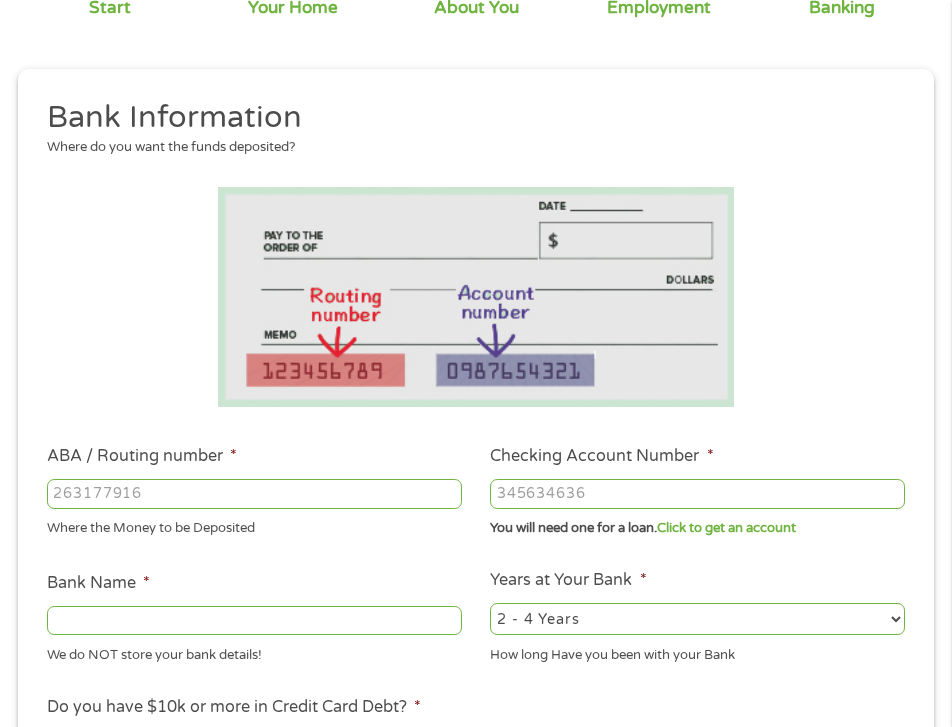 click on "ABA / Routing number *" at bounding box center (254, 494) 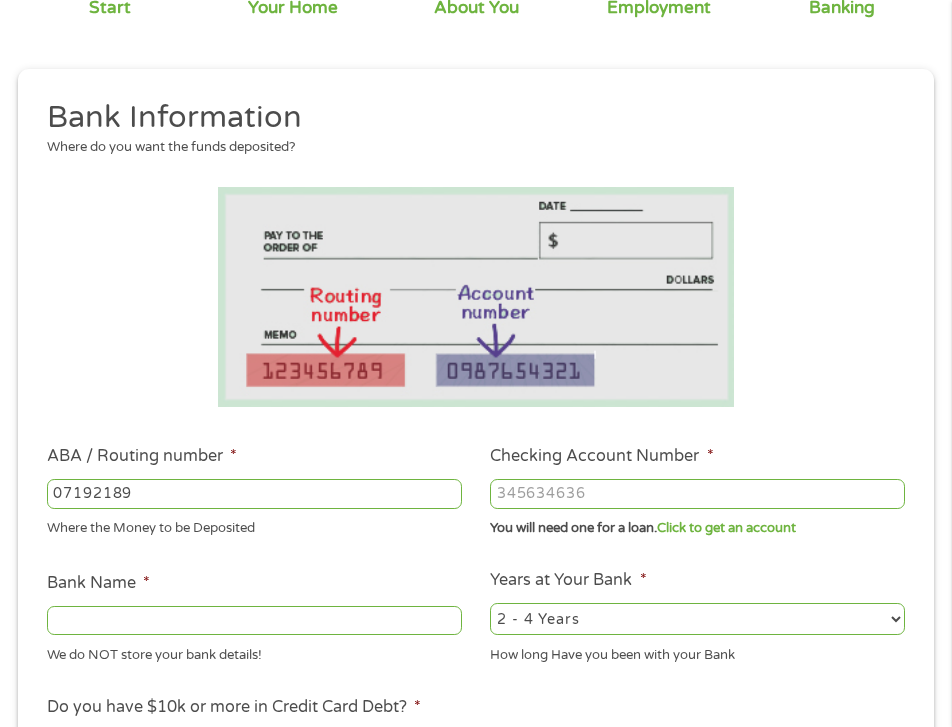 type on "071921891" 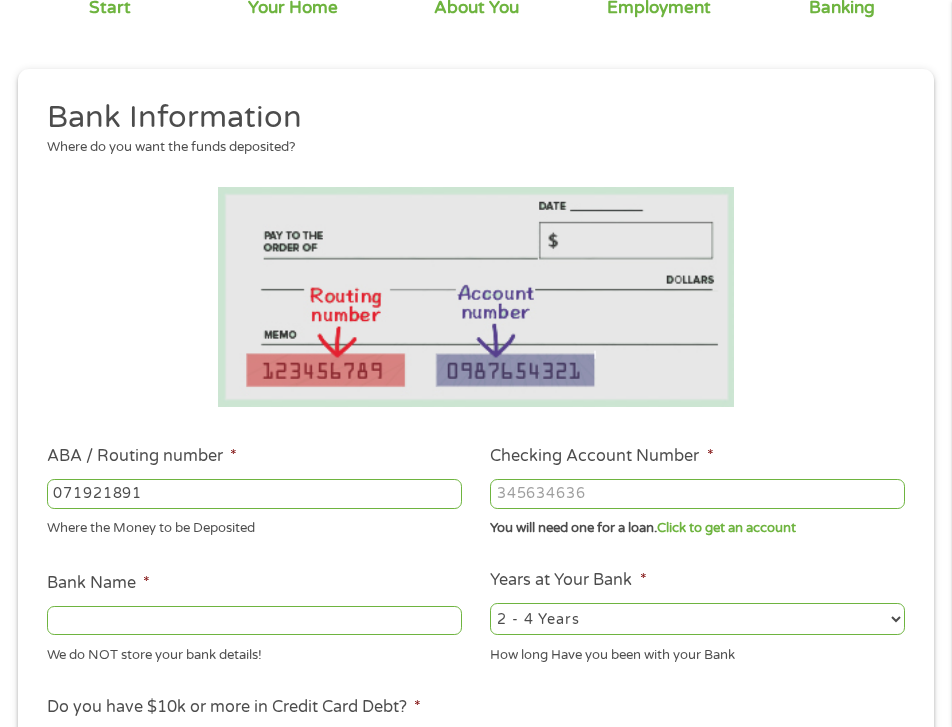 type on "PNC BANK NA" 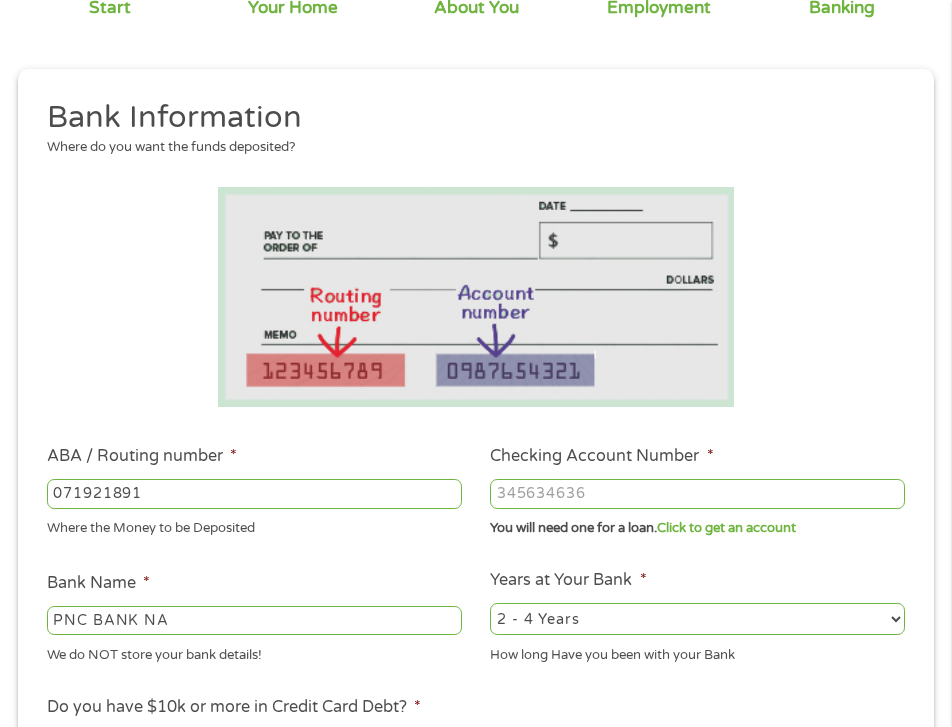 type on "071921891" 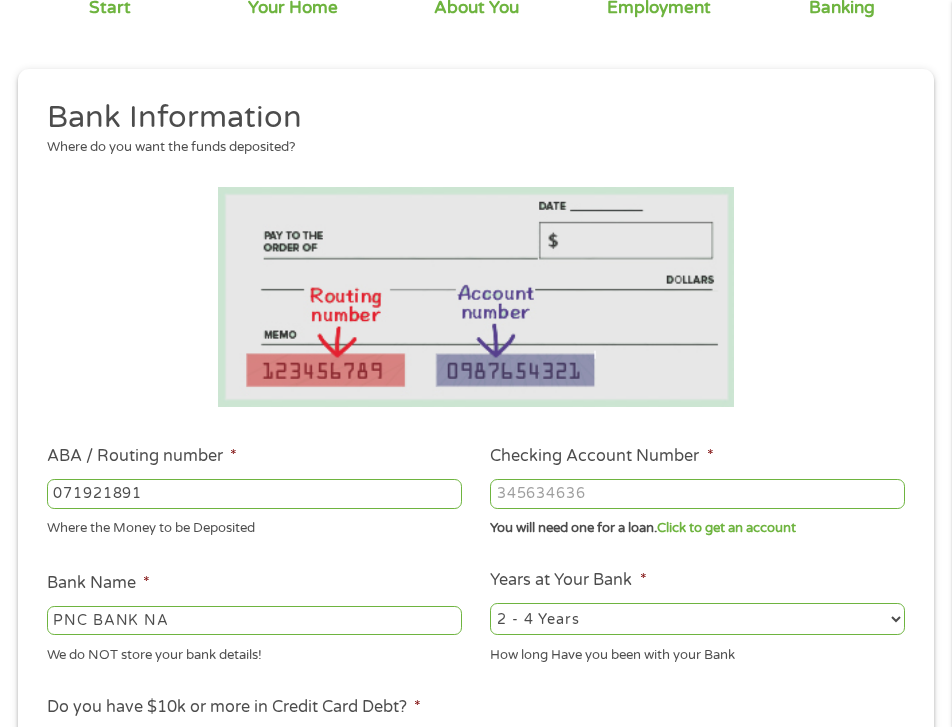 click on "Checking Account Number *" at bounding box center (697, 494) 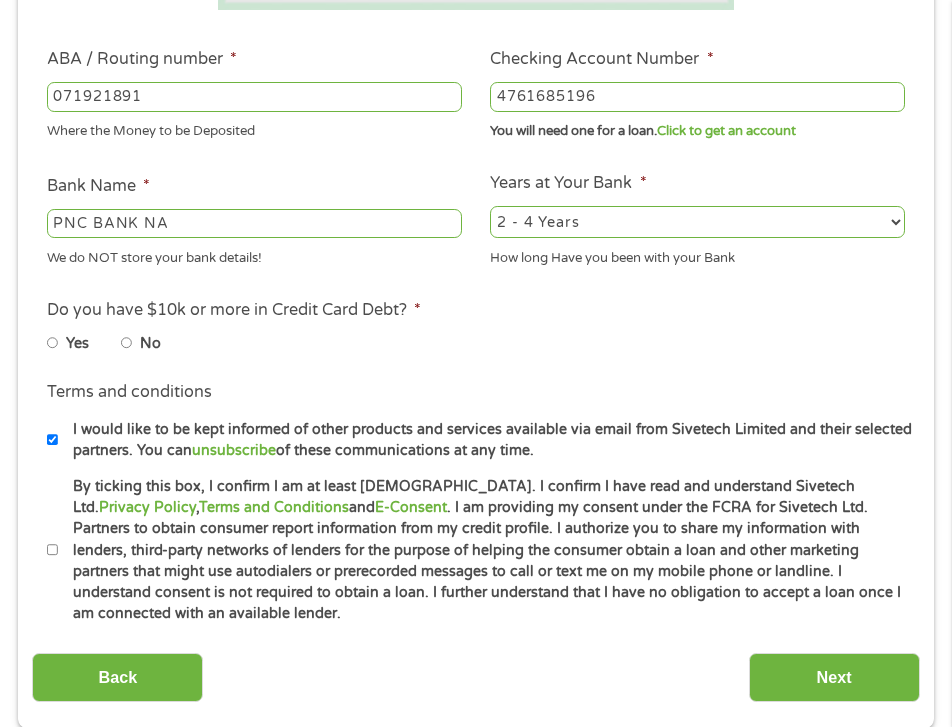 scroll, scrollTop: 609, scrollLeft: 0, axis: vertical 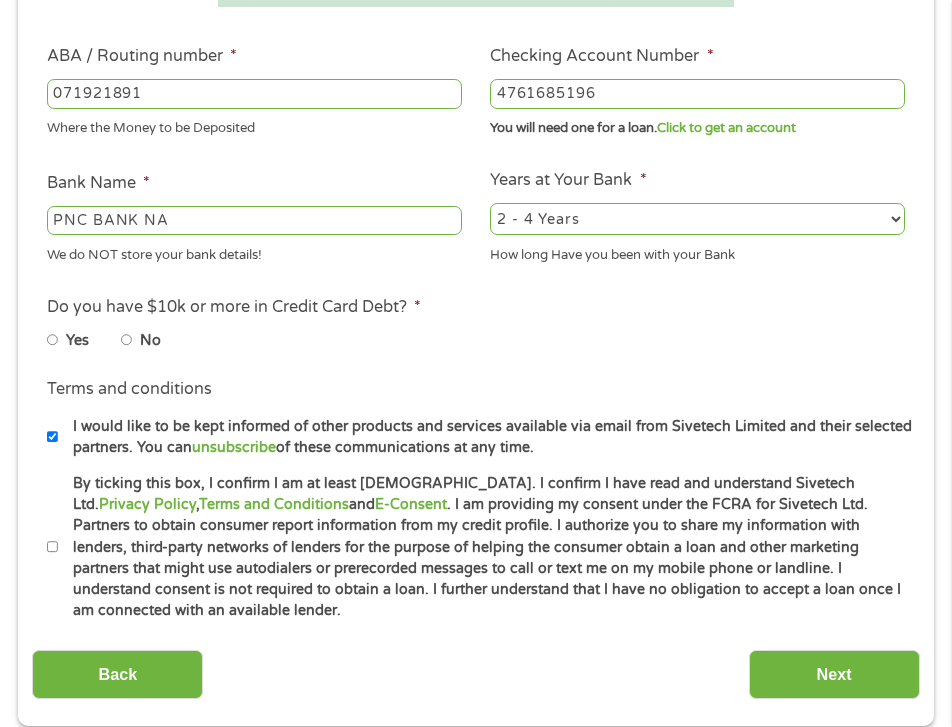 type on "4761685196" 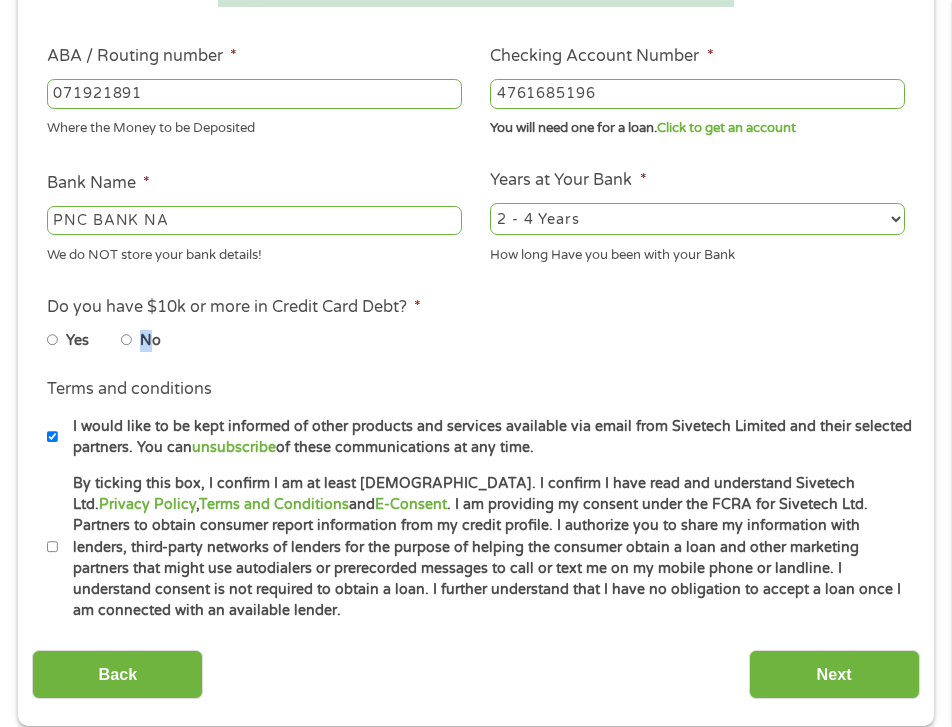 click on "No" at bounding box center [127, 340] 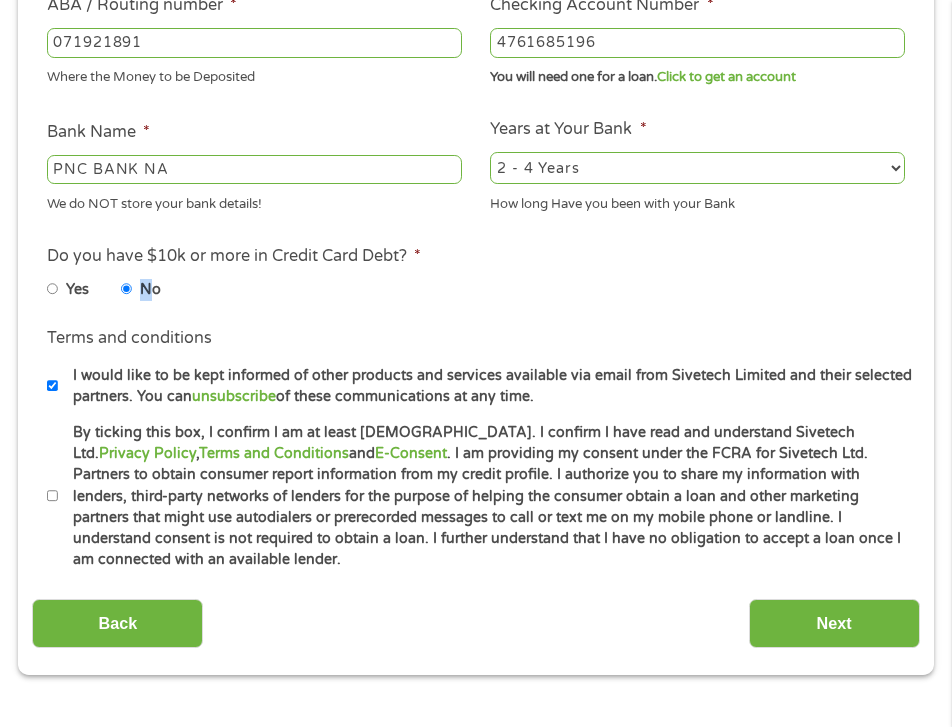 scroll, scrollTop: 809, scrollLeft: 0, axis: vertical 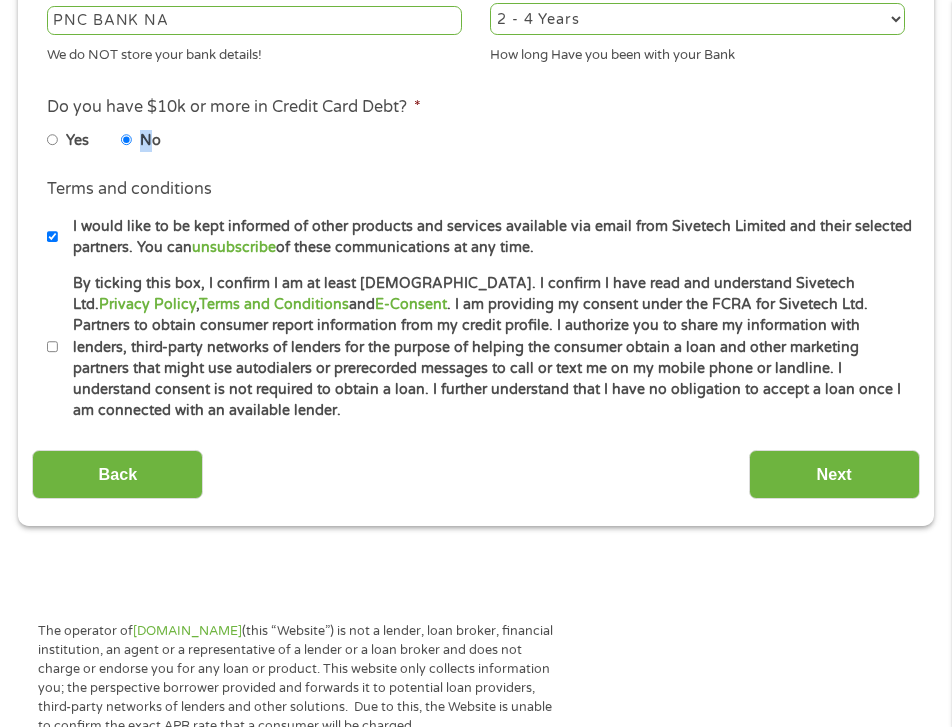 click on "By ticking this box, I confirm I am at least [DEMOGRAPHIC_DATA]. I confirm I have read and understand Sivetech Ltd.  Privacy Policy ,  Terms and Conditions  and  E-Consent . I am providing my consent under the FCRA for Sivetech Ltd. Partners to obtain consumer report information from my credit profile. I authorize you to share my information with lenders, third-party networks of lenders for the purpose of helping the consumer obtain a loan and other marketing partners that might use autodialers or prerecorded messages to call or text me on my mobile phone or landline. I understand consent is not required to obtain a loan. I further understand that I have no obligation to accept a loan once I am connected with an available lender." at bounding box center [53, 347] 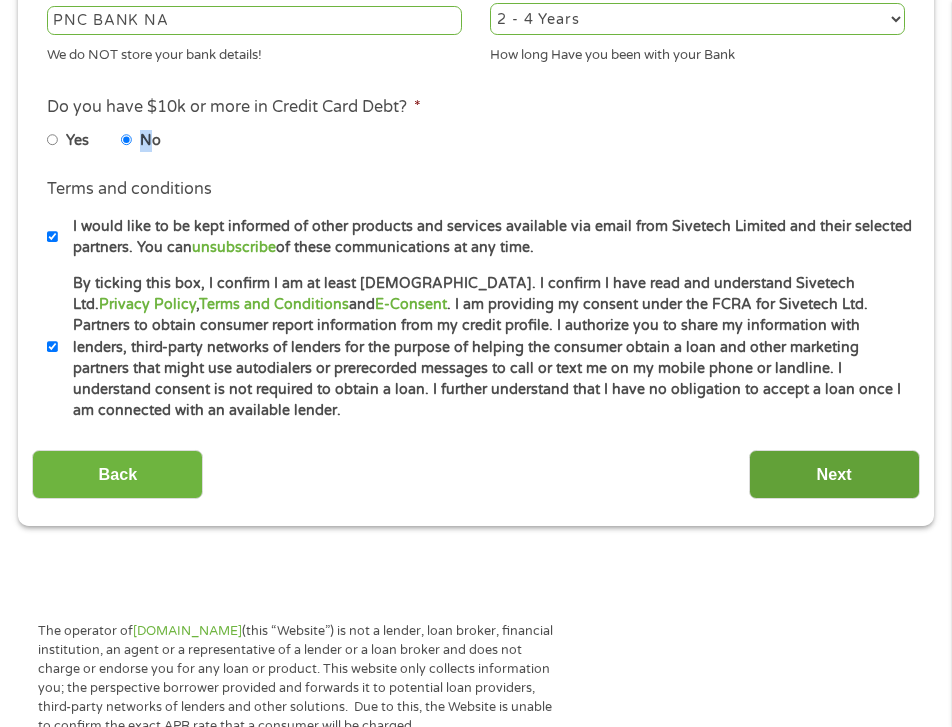 click on "Next" at bounding box center (834, 474) 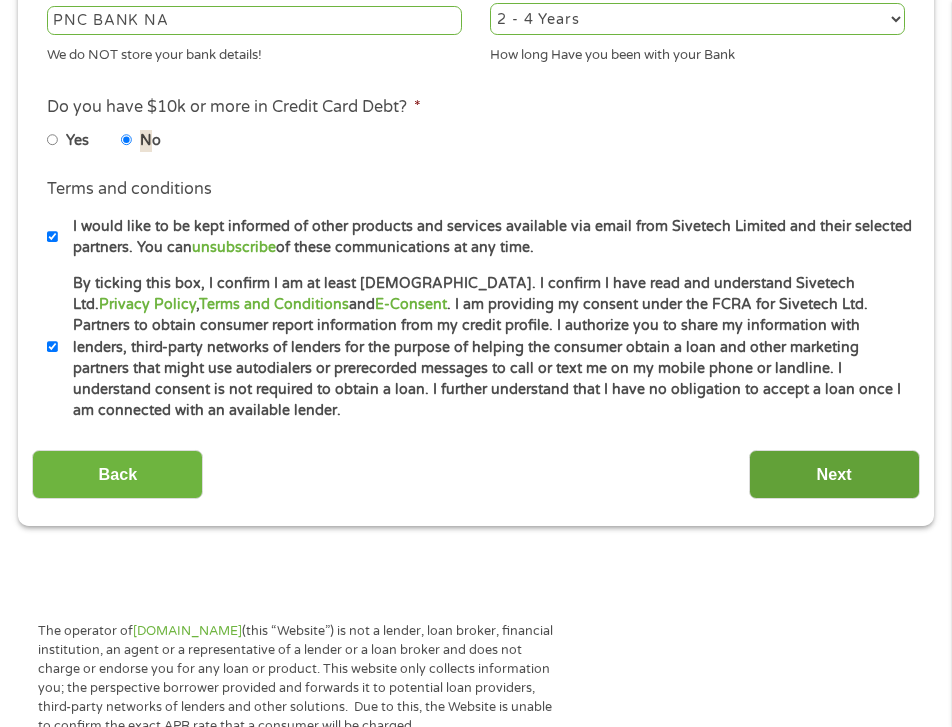scroll, scrollTop: 8, scrollLeft: 8, axis: both 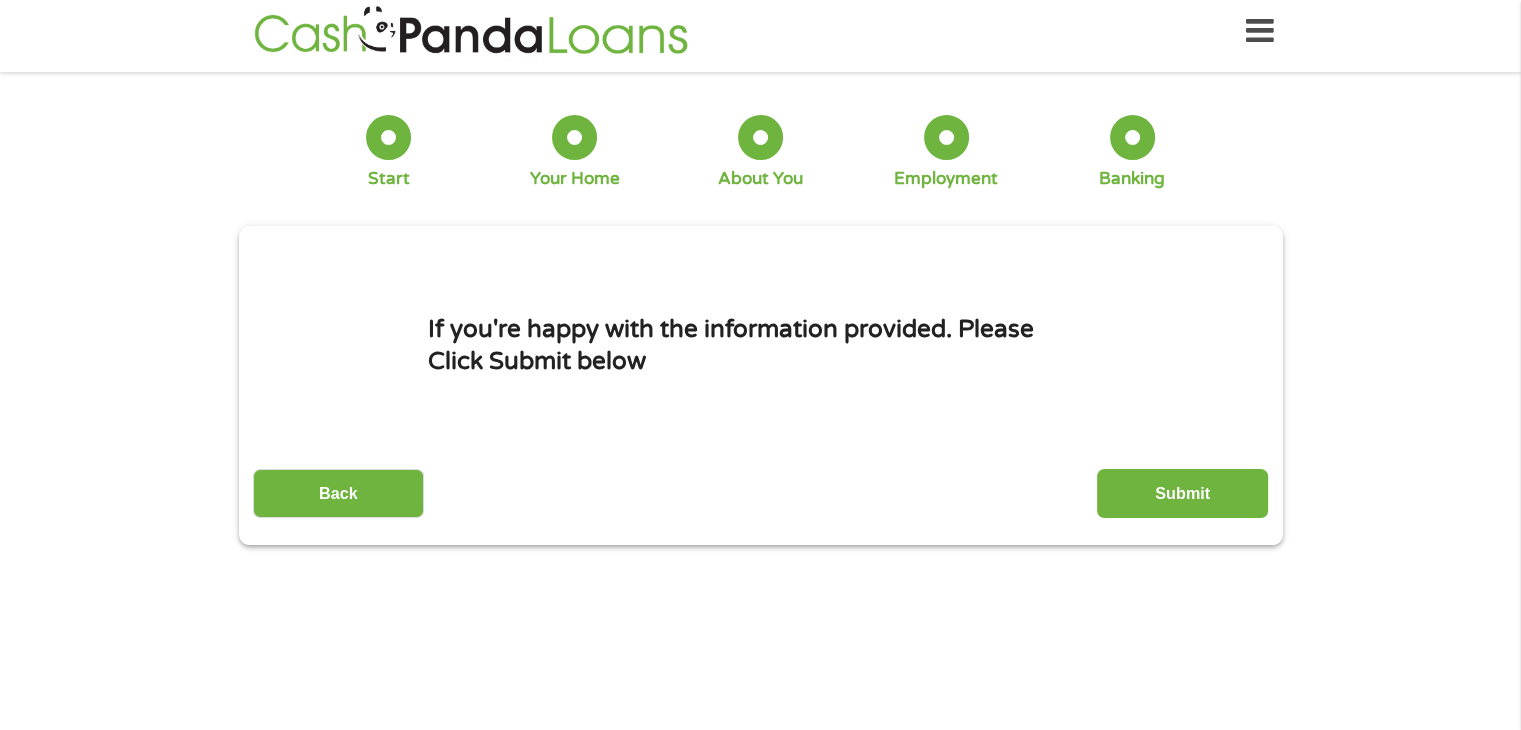 click on "Back   Submit" at bounding box center [760, 486] 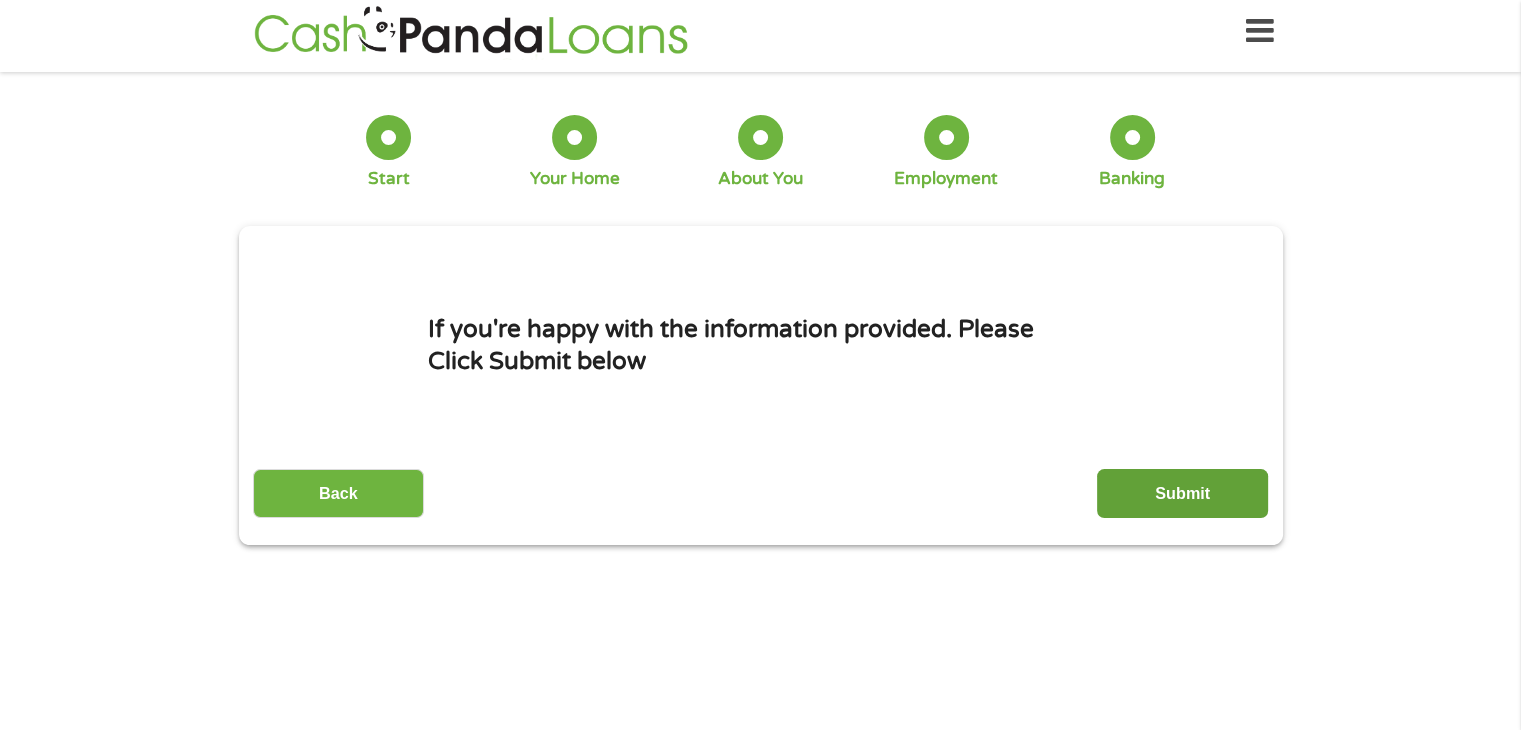 click on "Submit" at bounding box center [1182, 493] 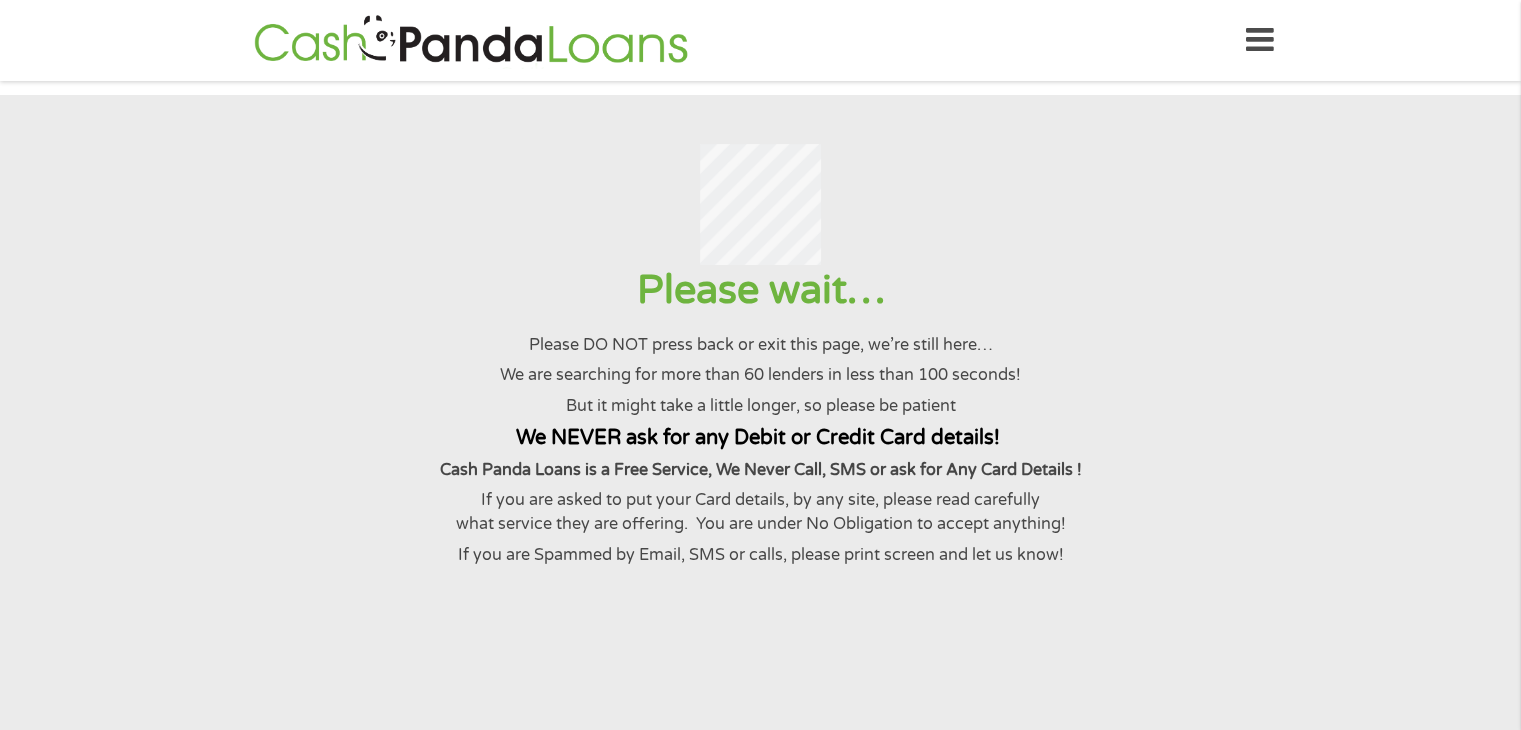 scroll, scrollTop: 0, scrollLeft: 0, axis: both 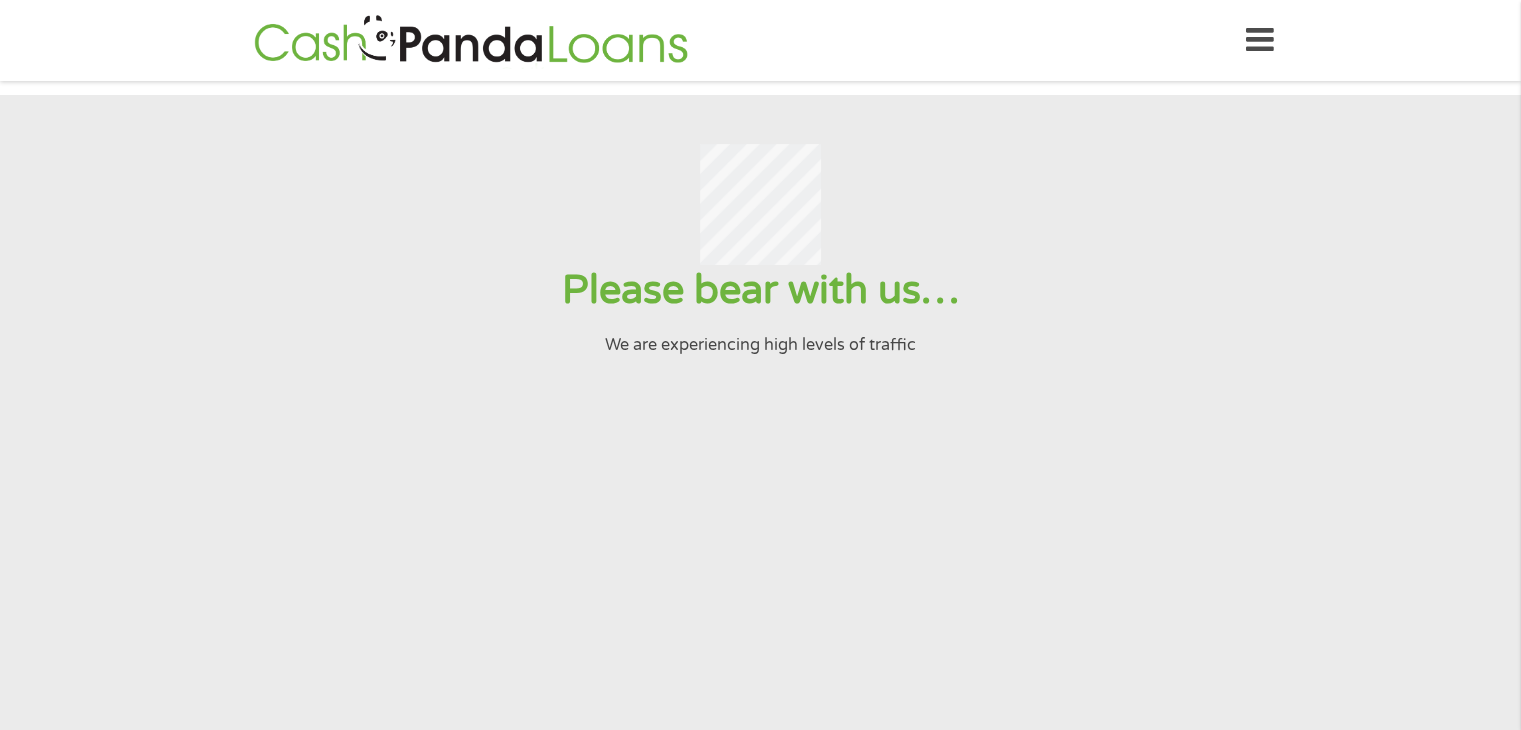 click at bounding box center [760, 205] 